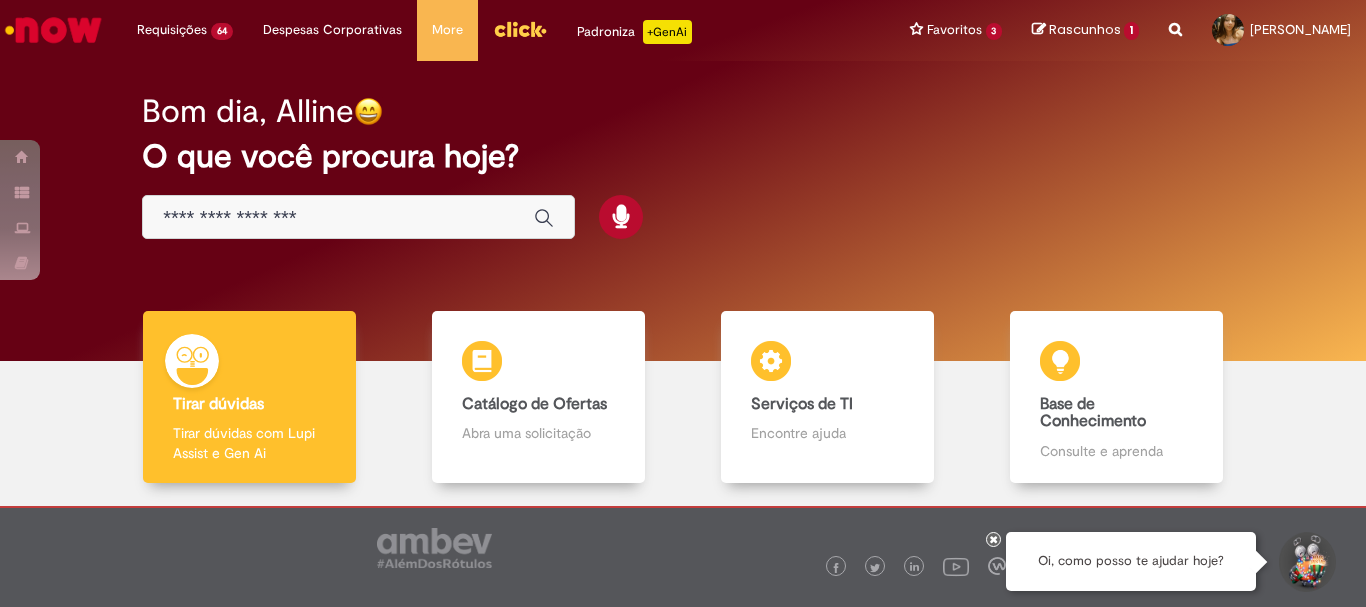 scroll, scrollTop: 0, scrollLeft: 0, axis: both 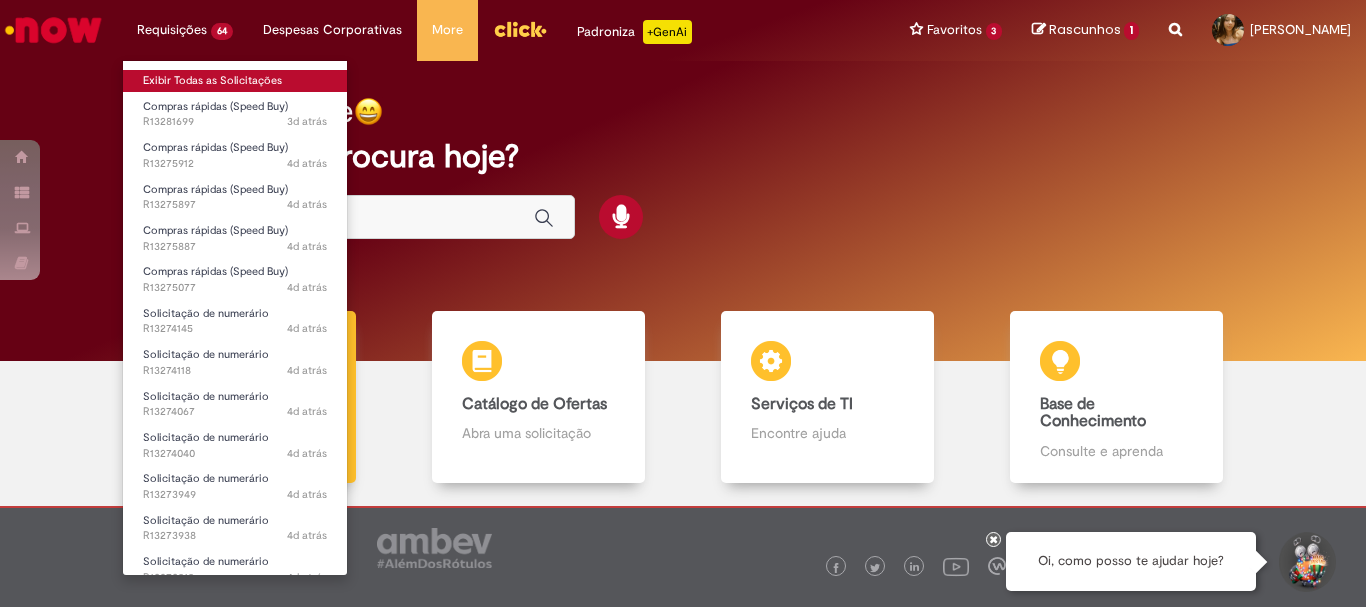 click on "Exibir Todas as Solicitações" at bounding box center (235, 81) 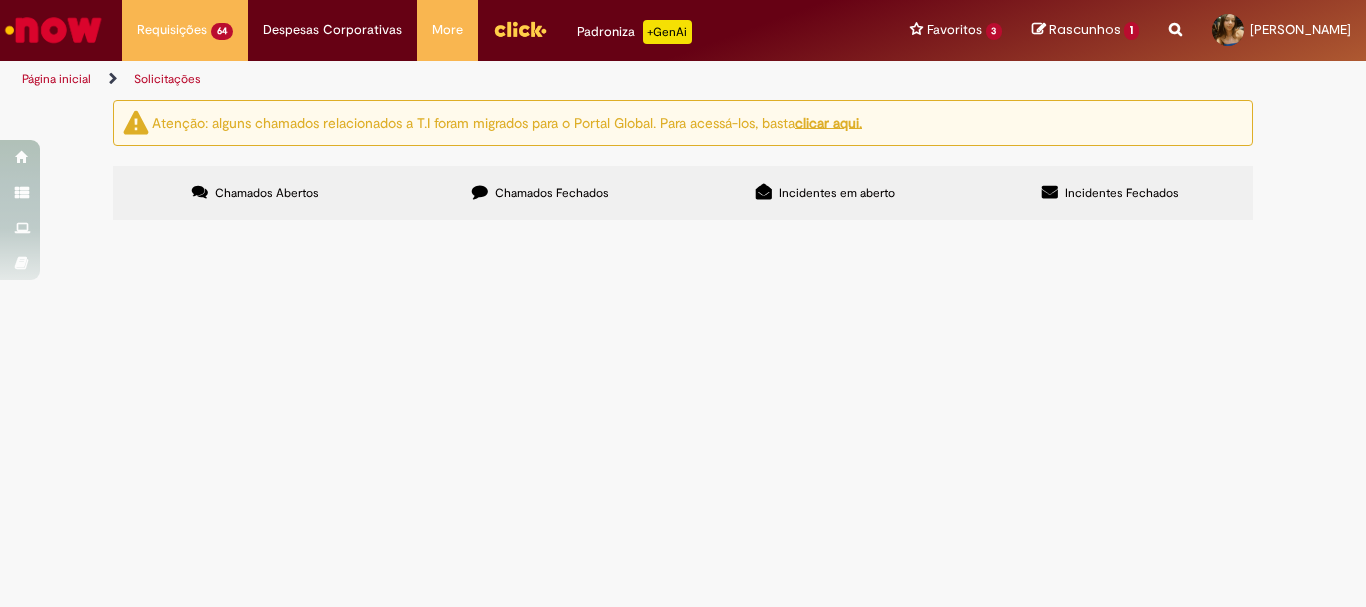 scroll, scrollTop: 200, scrollLeft: 0, axis: vertical 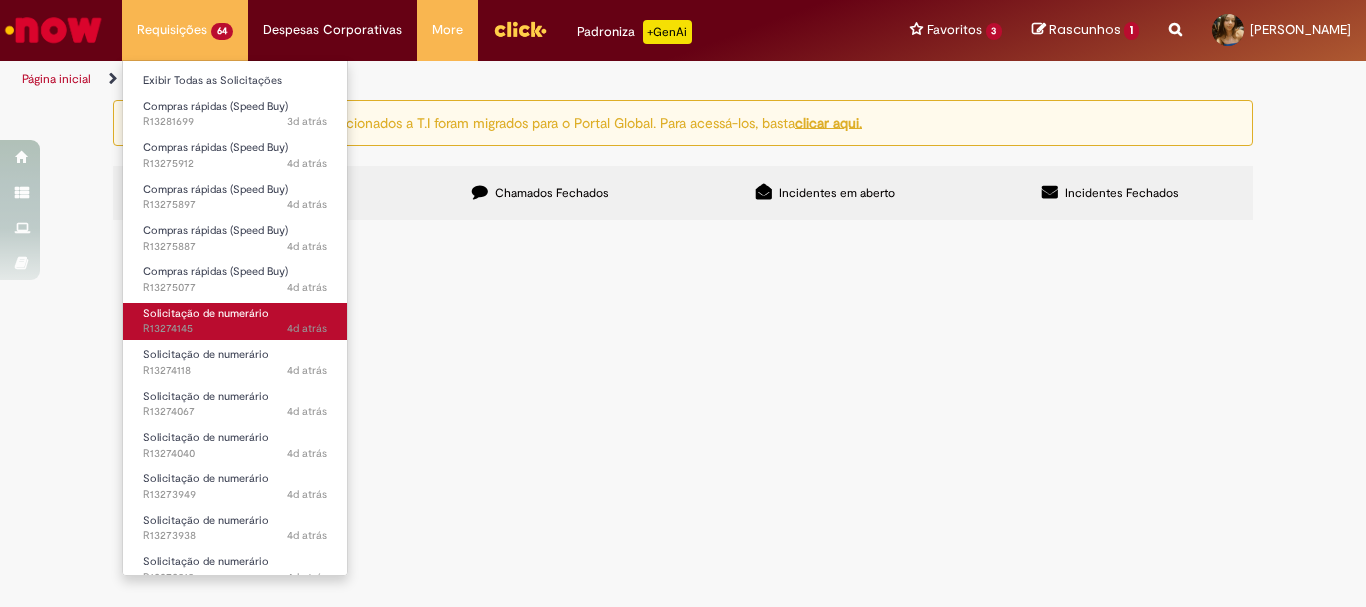 click on "4d atrás 4 dias atrás  R13274145" at bounding box center (235, 329) 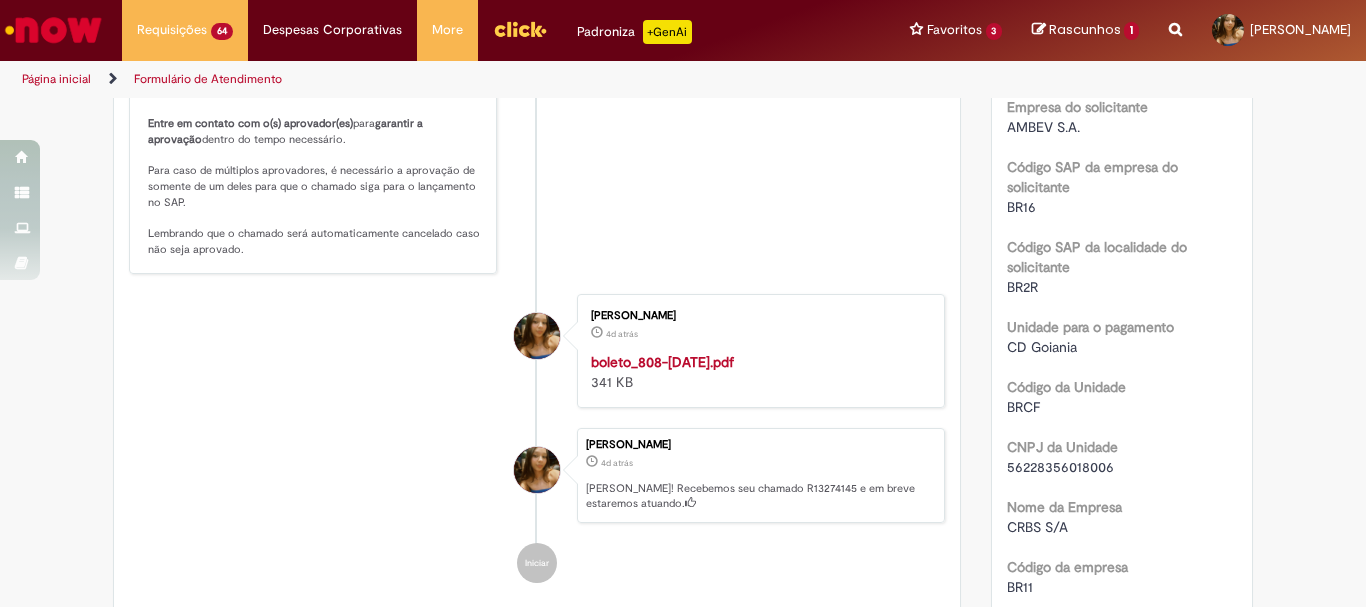 scroll, scrollTop: 115, scrollLeft: 0, axis: vertical 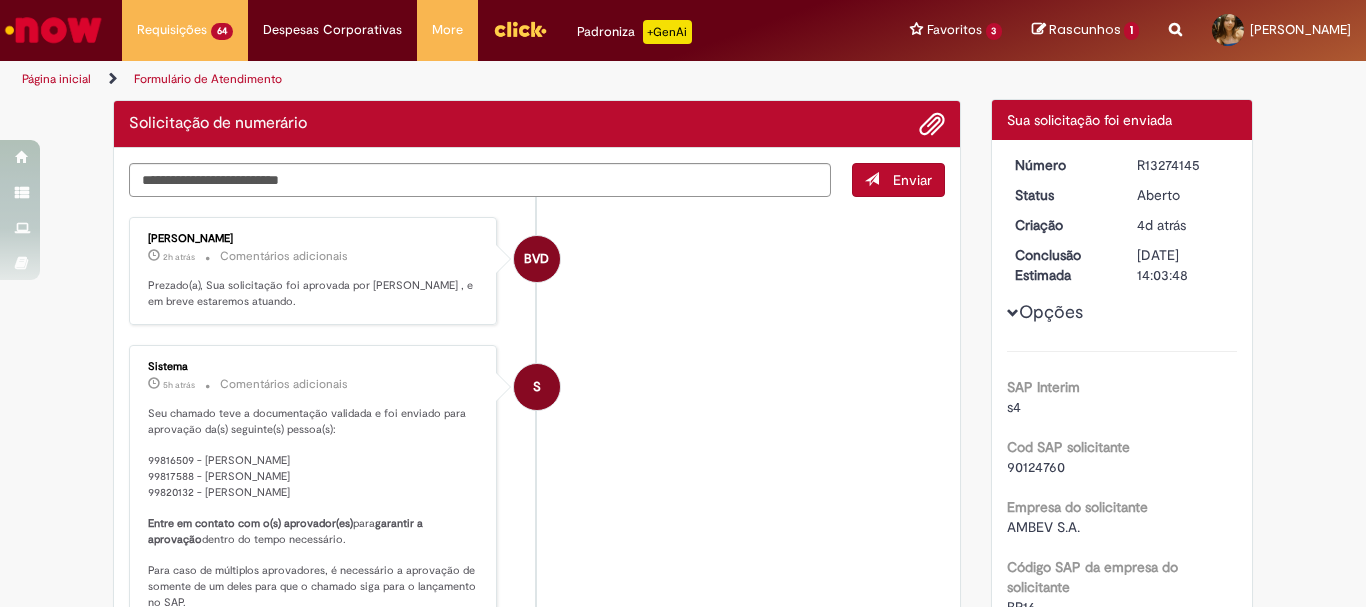 drag, startPoint x: 1203, startPoint y: 164, endPoint x: 1118, endPoint y: 163, distance: 85.00588 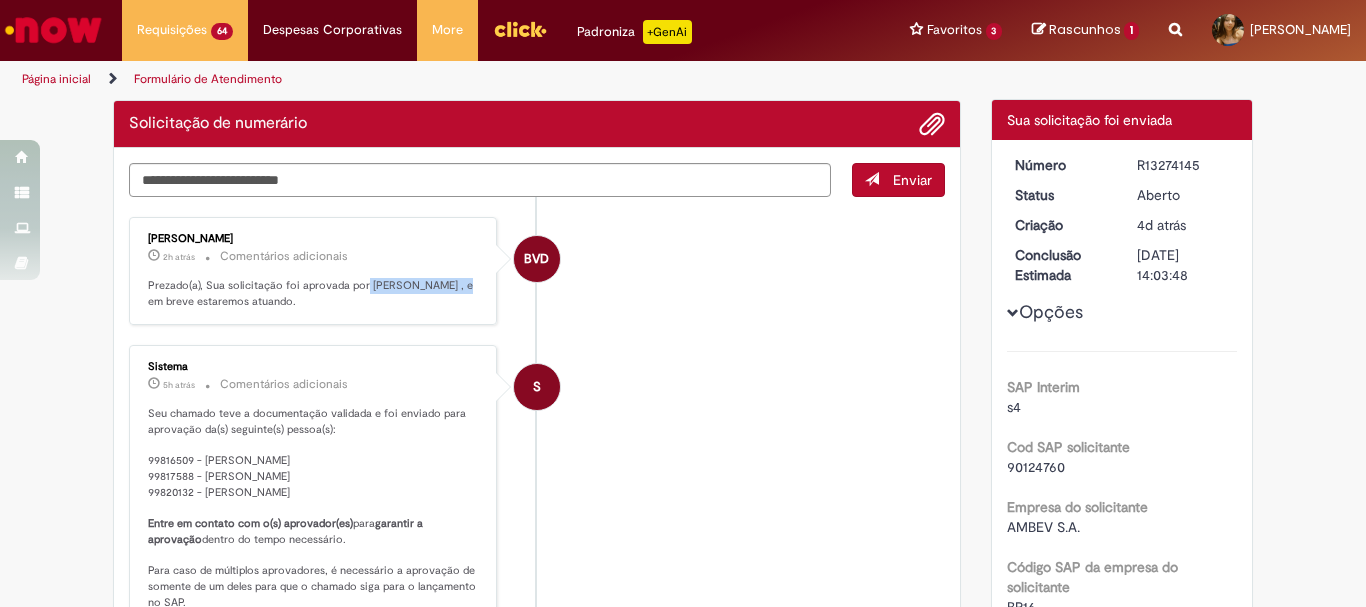 drag, startPoint x: 355, startPoint y: 289, endPoint x: 449, endPoint y: 294, distance: 94.13288 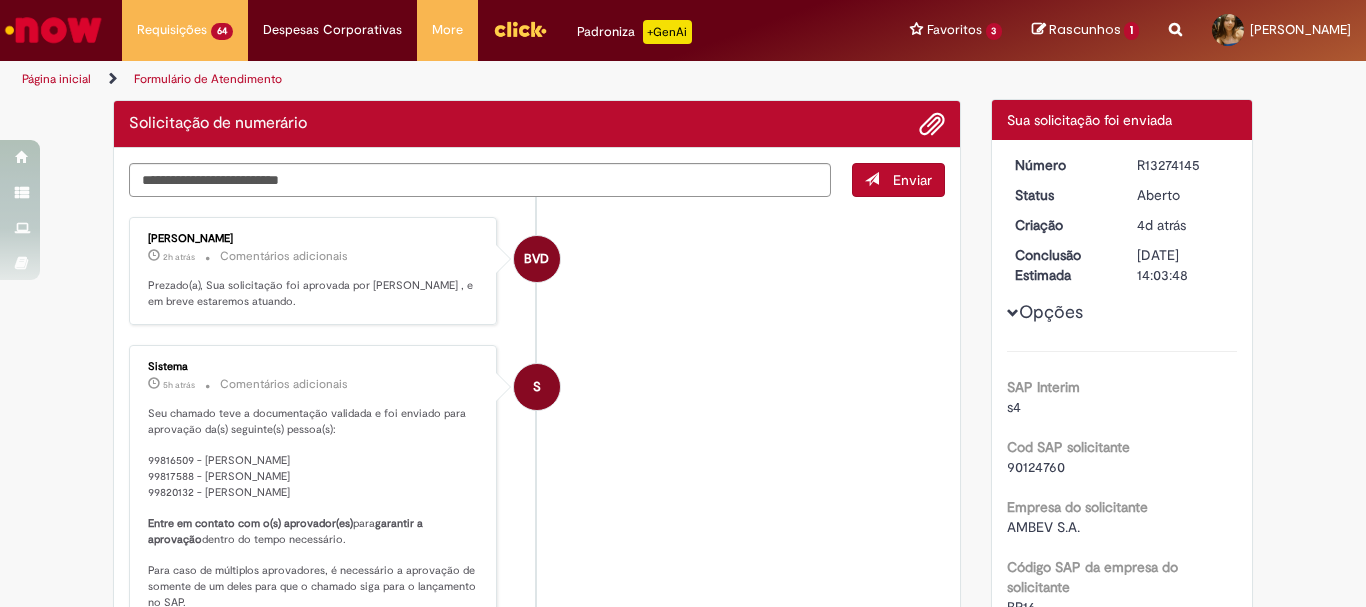 drag, startPoint x: 171, startPoint y: 282, endPoint x: 372, endPoint y: 306, distance: 202.42776 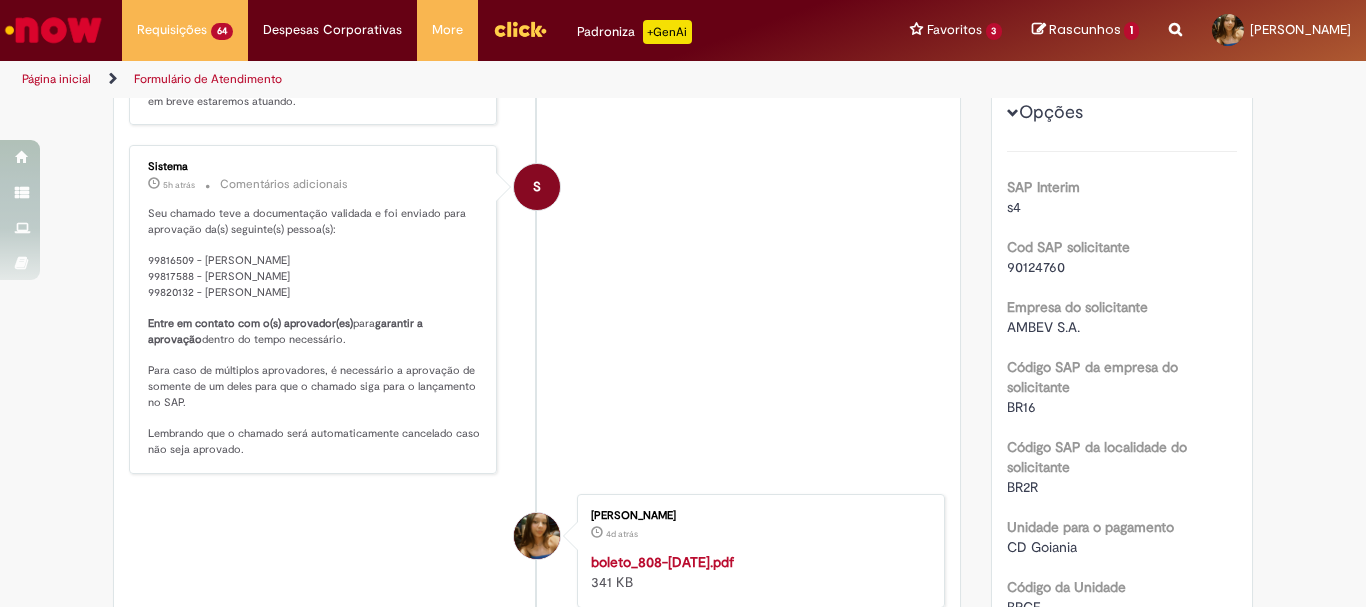 scroll, scrollTop: 0, scrollLeft: 0, axis: both 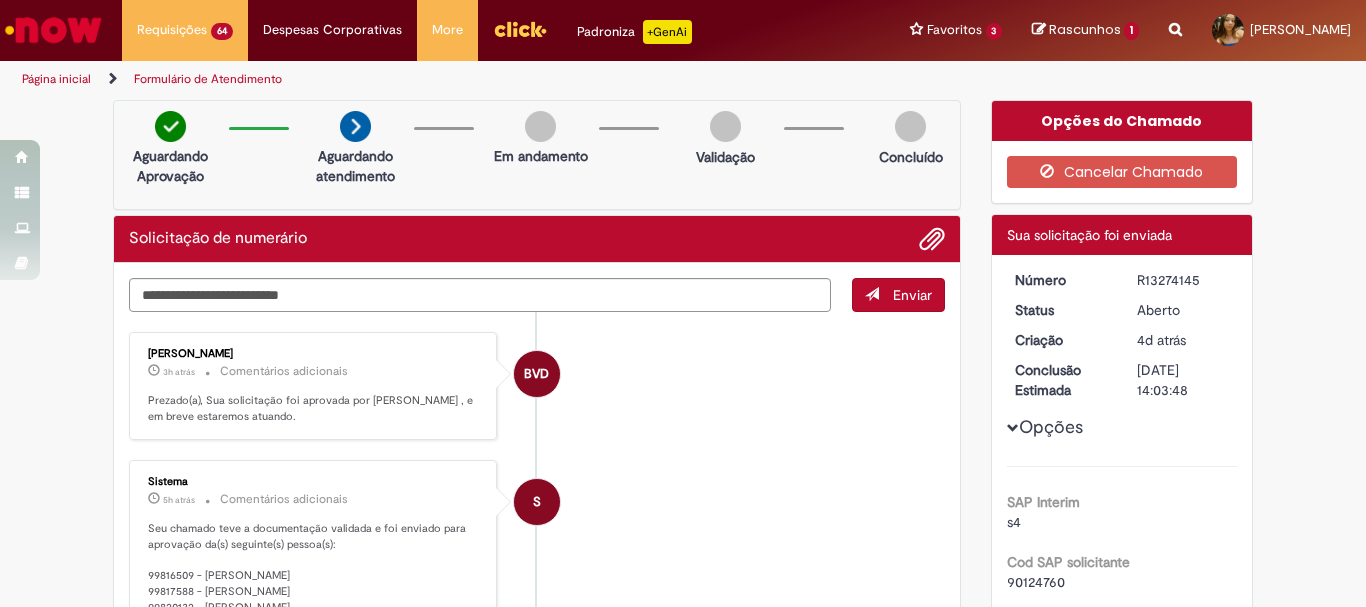 drag, startPoint x: 304, startPoint y: 407, endPoint x: 332, endPoint y: 413, distance: 28.635643 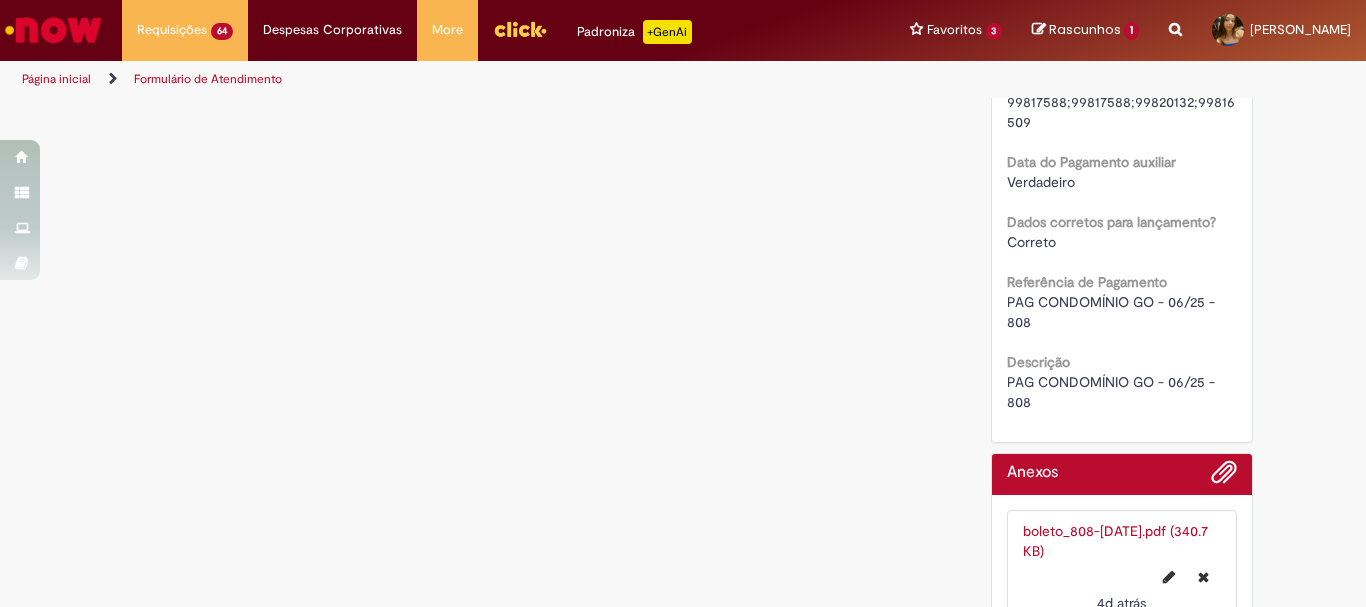 scroll, scrollTop: 2523, scrollLeft: 0, axis: vertical 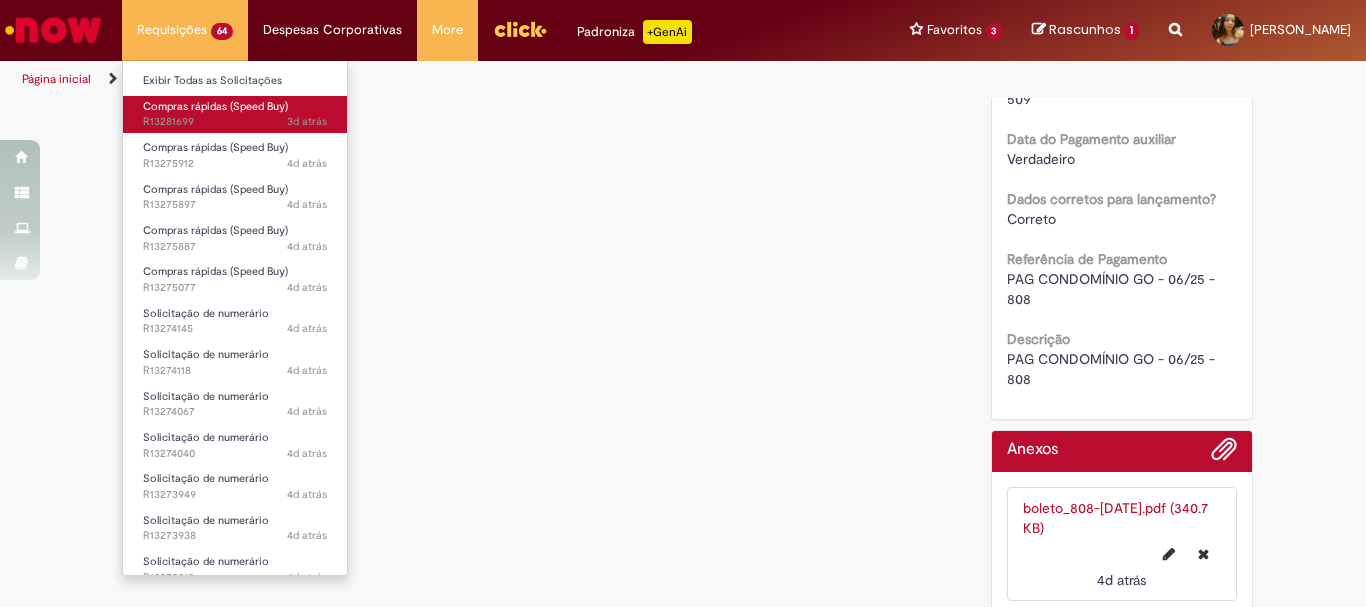 click on "3d atrás 3 dias atrás  R13281699" at bounding box center (235, 122) 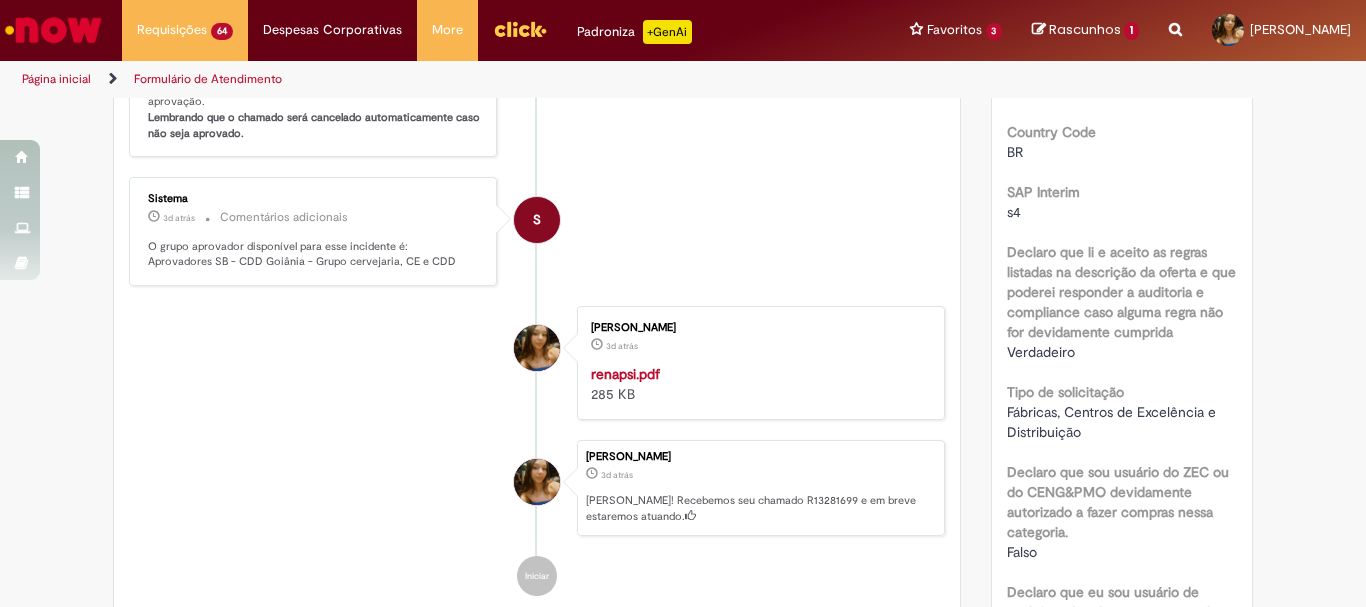 scroll, scrollTop: 0, scrollLeft: 0, axis: both 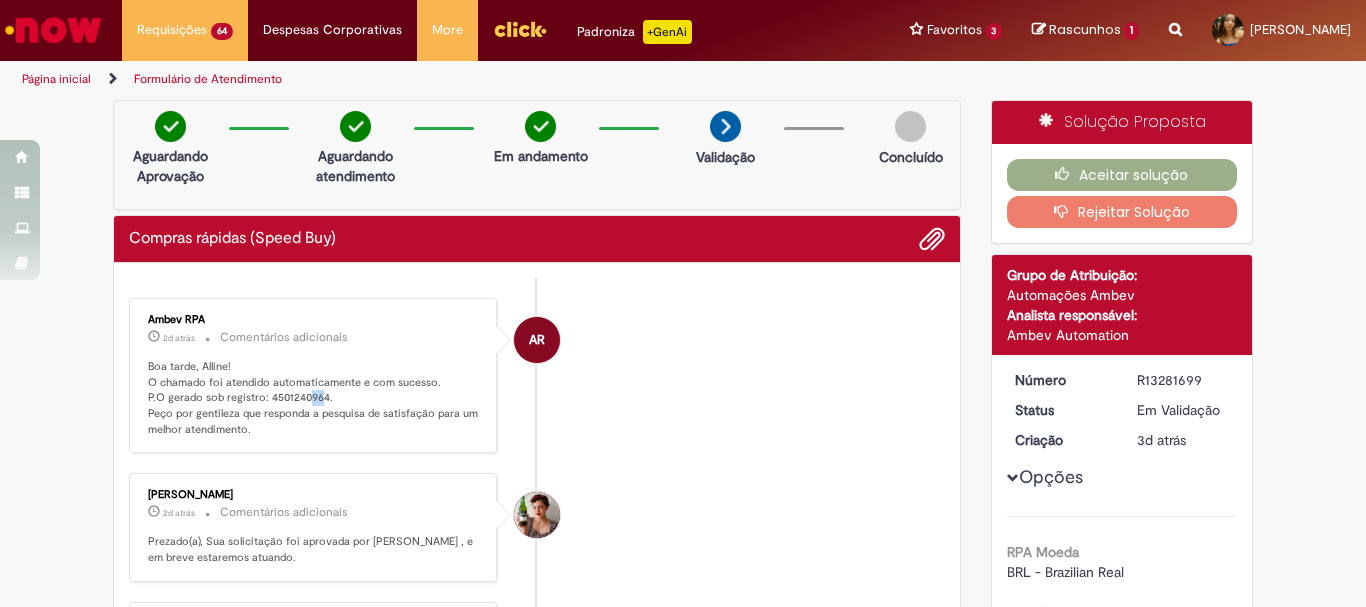 drag, startPoint x: 315, startPoint y: 395, endPoint x: 301, endPoint y: 393, distance: 14.142136 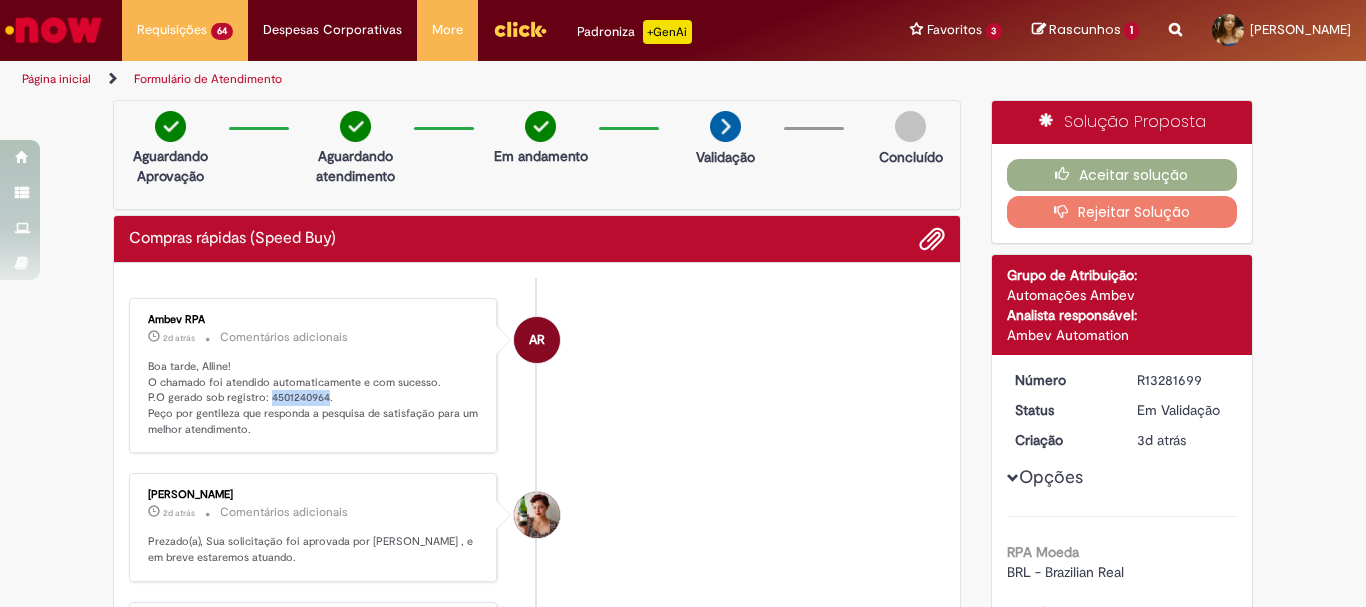 copy on "4501240964" 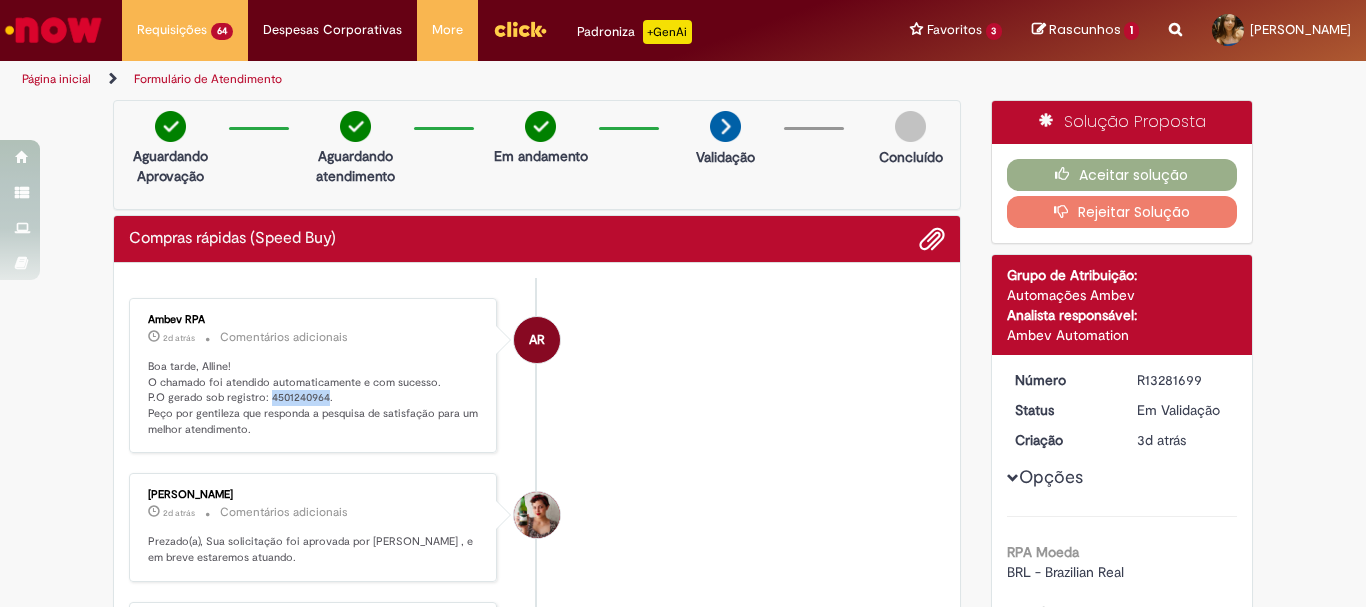 click at bounding box center [520, 29] 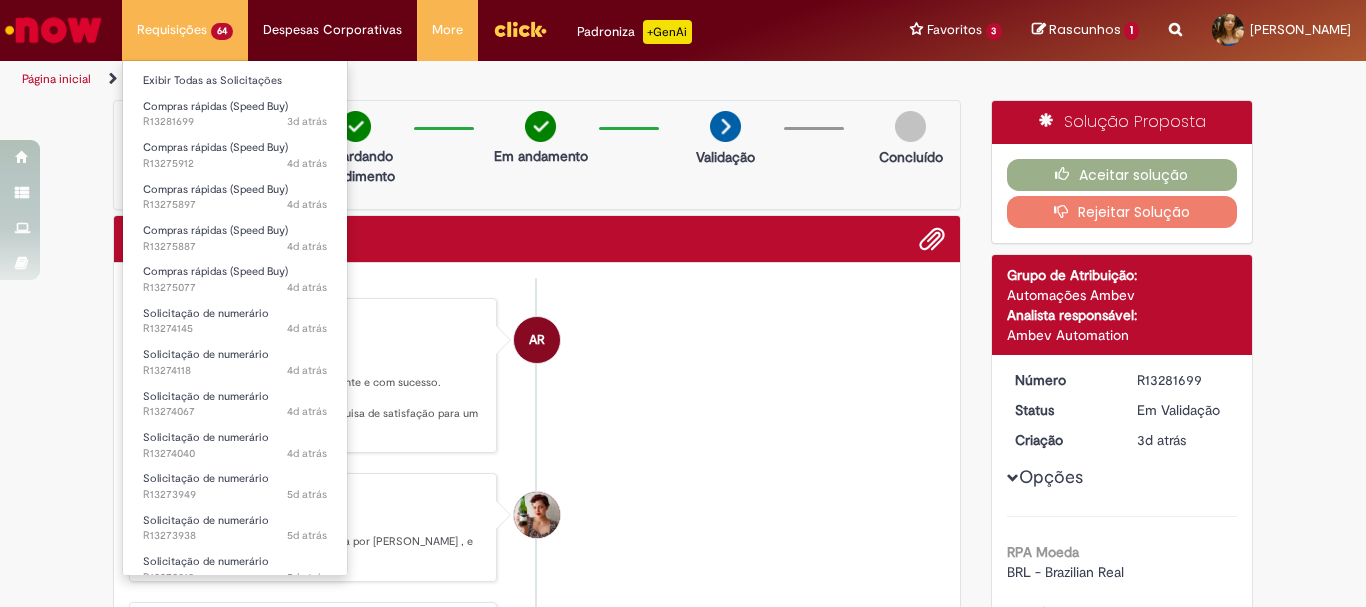 click on "Exibir Todas as Solicitações
Compras rápidas (Speed Buy)
3d atrás 3 dias atrás  R13281699
Compras rápidas (Speed Buy)
4d atrás 4 dias atrás  R13275912
Compras rápidas (Speed Buy)
4d atrás 4 dias atrás  R13275897
Compras rápidas (Speed Buy)
4d atrás 4 dias atrás  R13275887
Compras rápidas (Speed Buy)
4d atrás 4 dias atrás  R13275077
Solicitação de numerário
4d atrás 4 dias atrás  R13274145
Solicitação de numerário
4d atrás 4 dias atrás  R13274118
Solicitação de numerário
4d atrás 4 dias atrás  R13274067
Solicitação de numerário
4d atrás 4 dias atrás  R13274040
Solicitação de numerário
5d atrás 5 dias atrás  R13273949
Solicitação de numerário
5d atrás 5 dias atrás  R13273938" at bounding box center [235, 318] 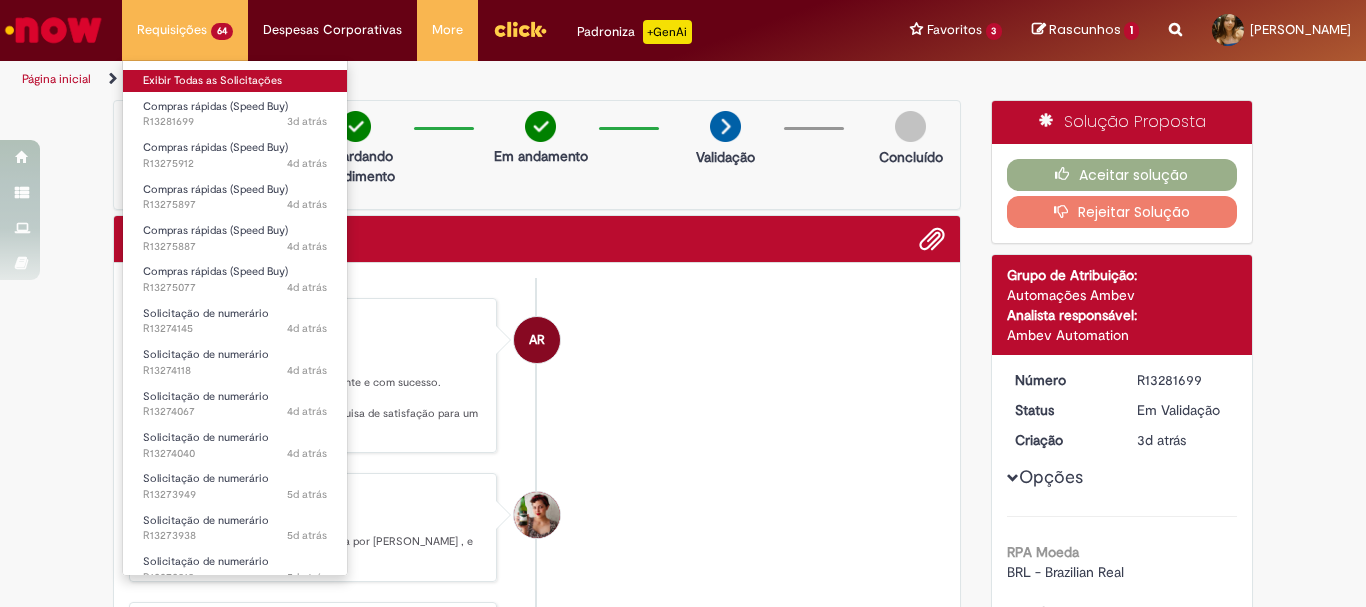 click on "Exibir Todas as Solicitações" at bounding box center (235, 79) 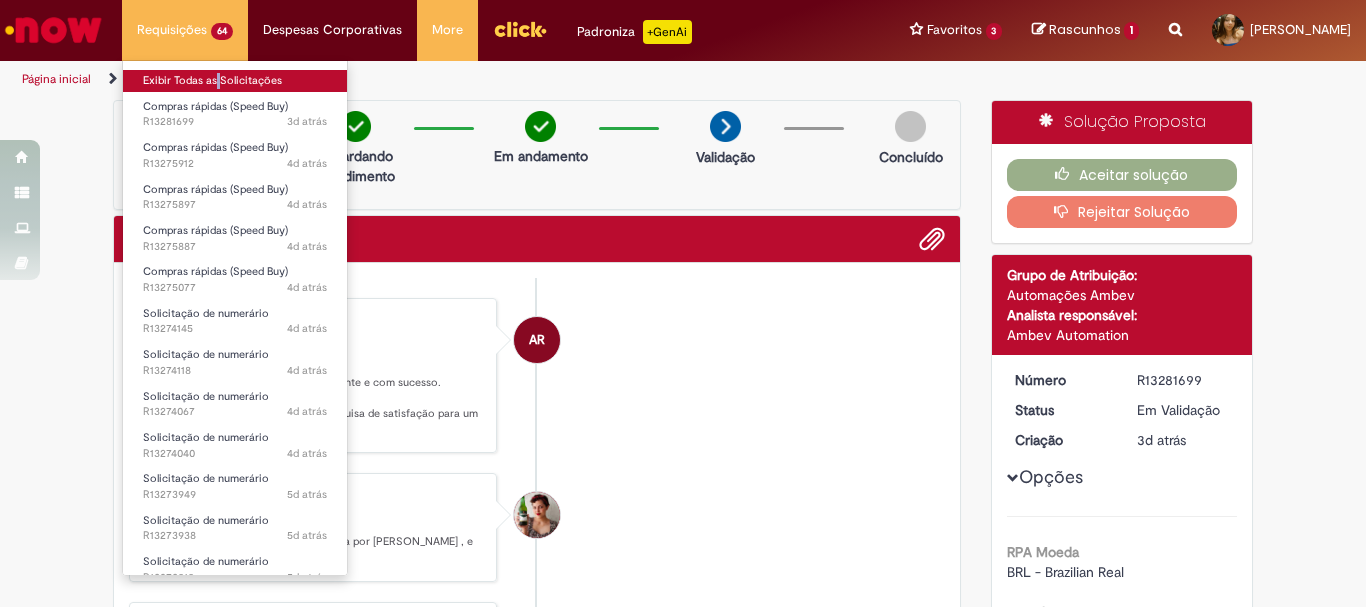 click on "Exibir Todas as Solicitações" at bounding box center (235, 81) 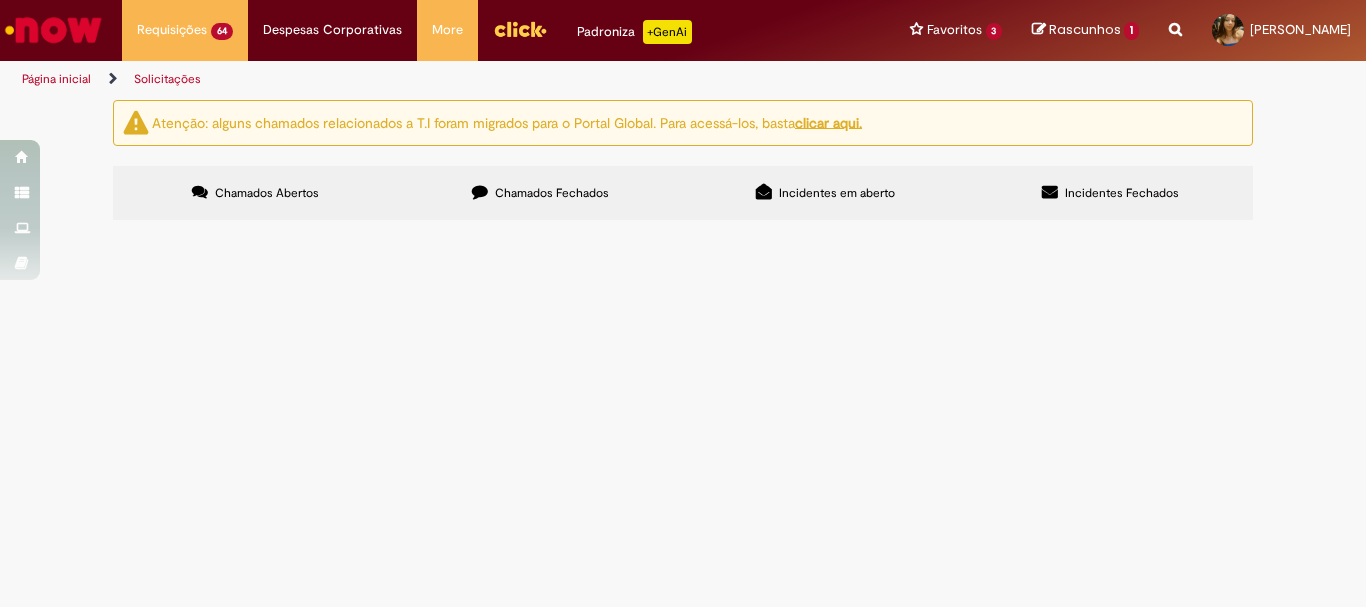 scroll, scrollTop: 561, scrollLeft: 0, axis: vertical 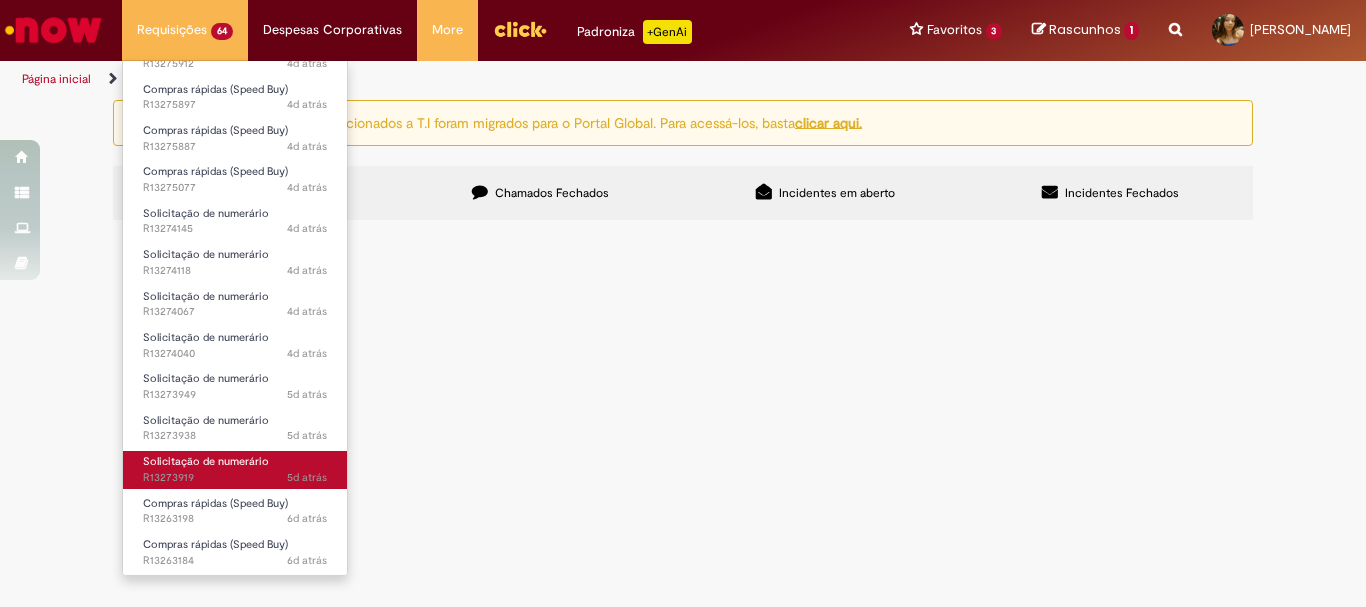 click on "Solicitação de numerário" at bounding box center (206, 461) 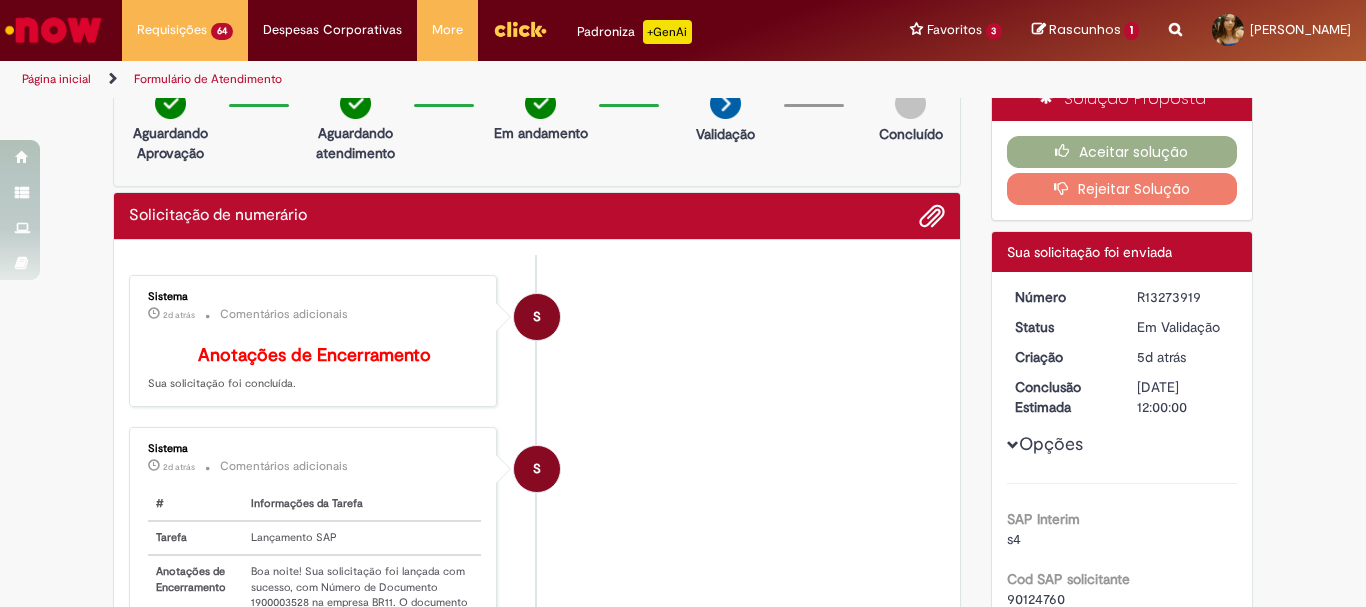 scroll, scrollTop: 323, scrollLeft: 0, axis: vertical 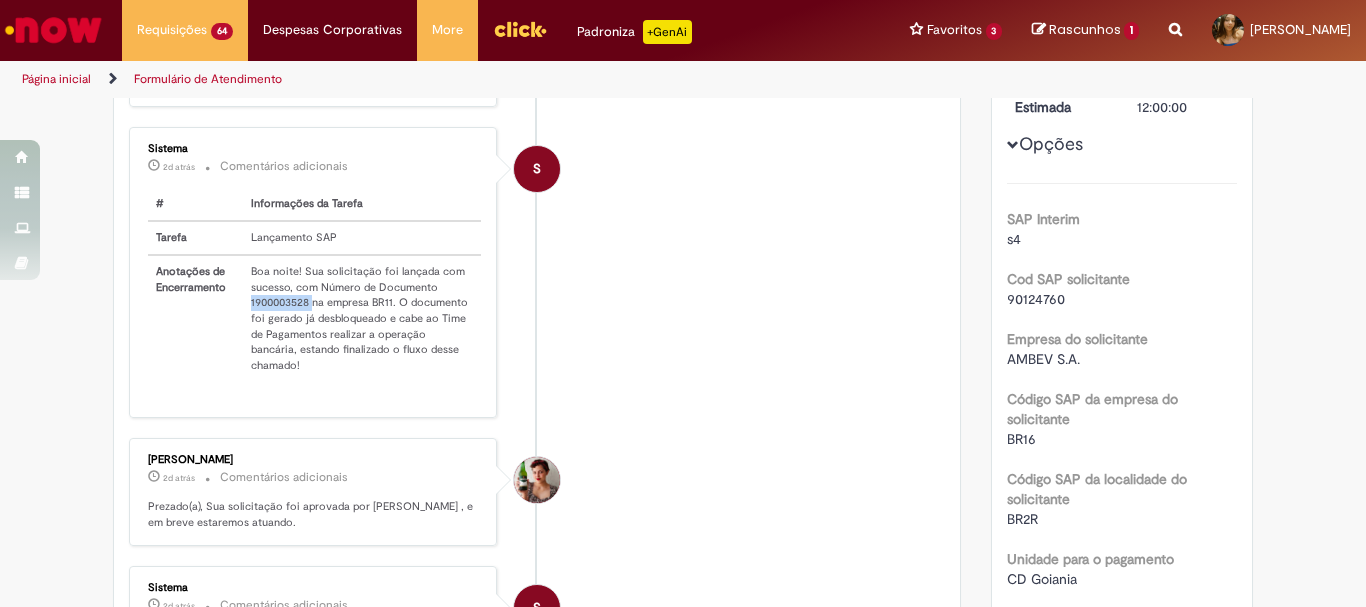 drag, startPoint x: 304, startPoint y: 320, endPoint x: 239, endPoint y: 315, distance: 65.192024 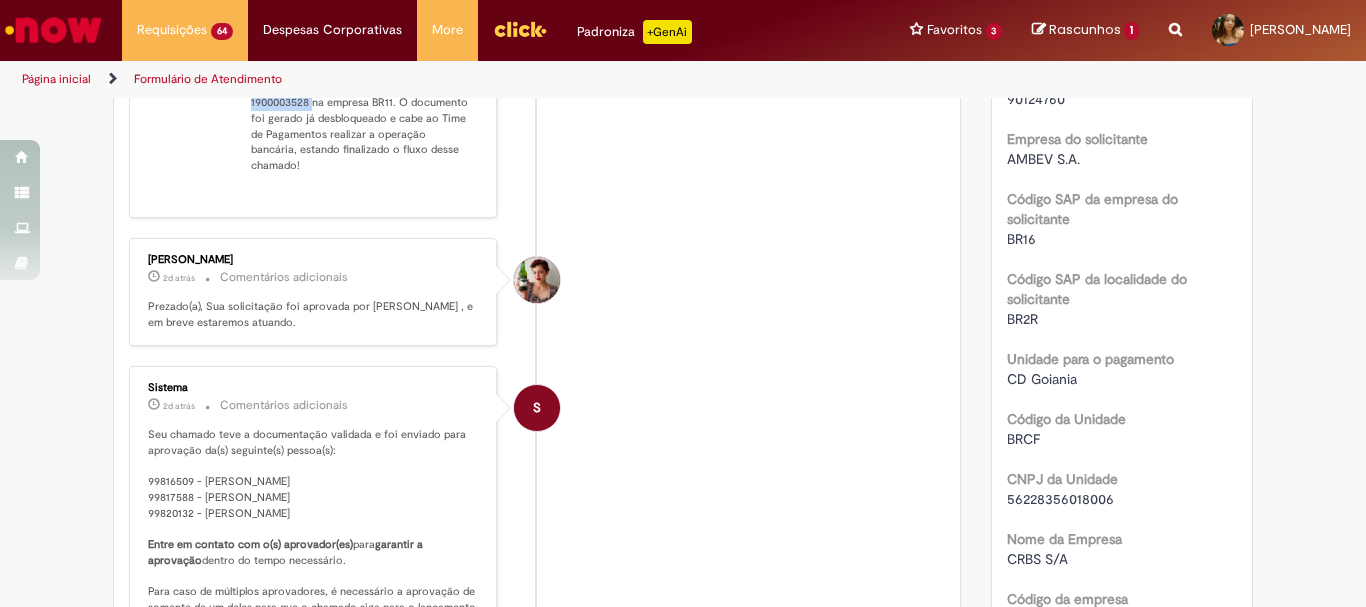 scroll, scrollTop: 0, scrollLeft: 0, axis: both 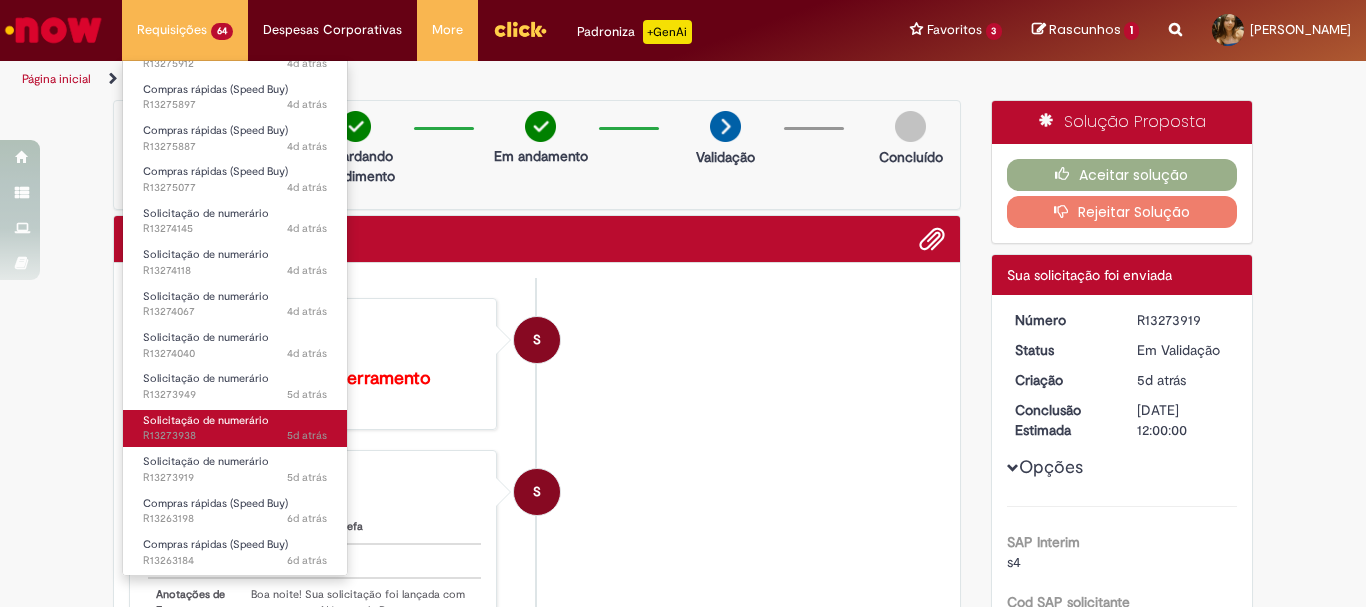 click on "5d atrás 5 dias atrás  R13273938" at bounding box center [235, 436] 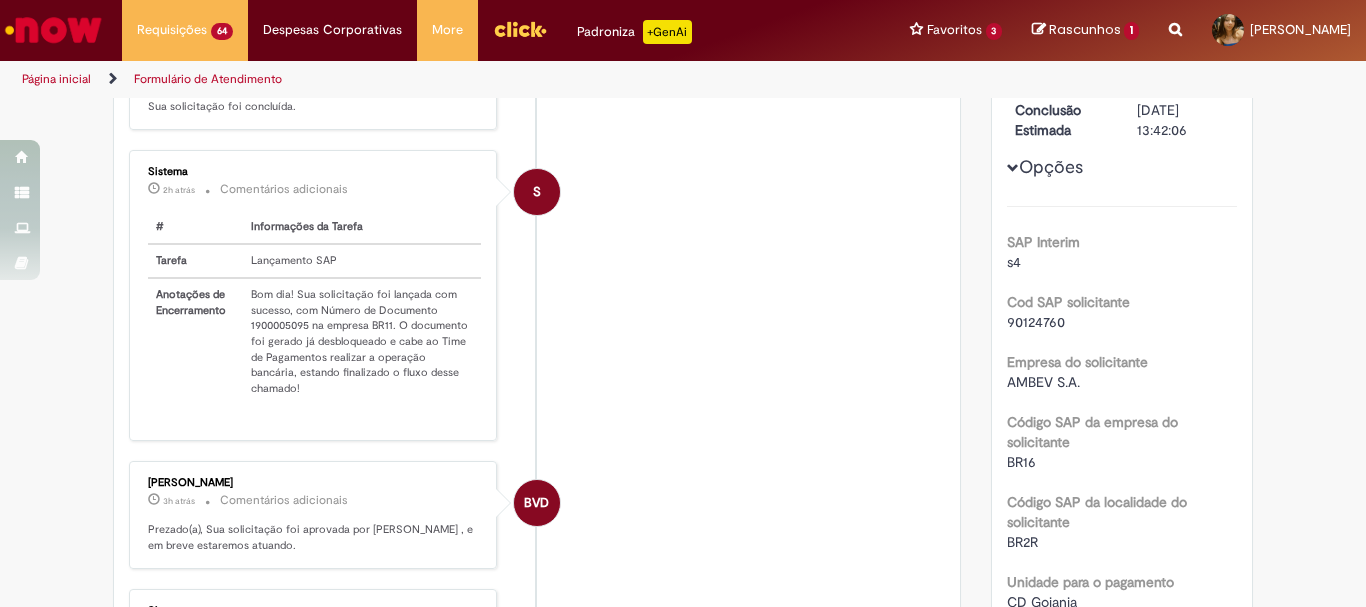 scroll, scrollTop: 415, scrollLeft: 0, axis: vertical 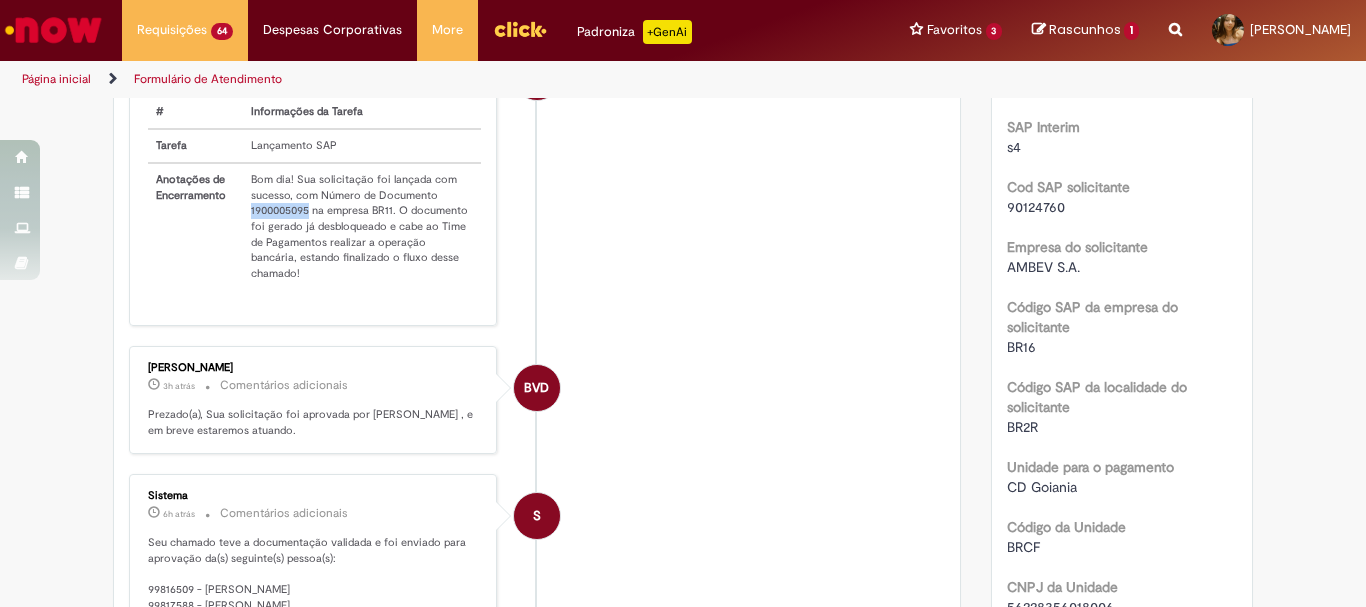 drag, startPoint x: 301, startPoint y: 223, endPoint x: 234, endPoint y: 230, distance: 67.36468 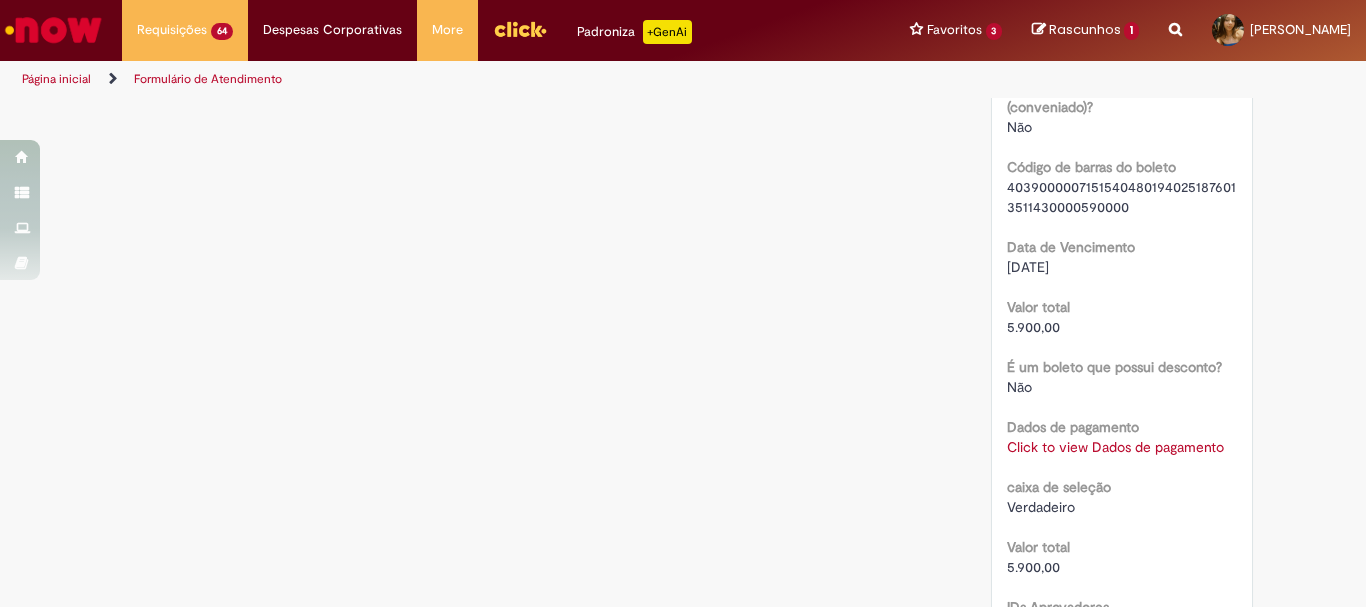 scroll, scrollTop: 2415, scrollLeft: 0, axis: vertical 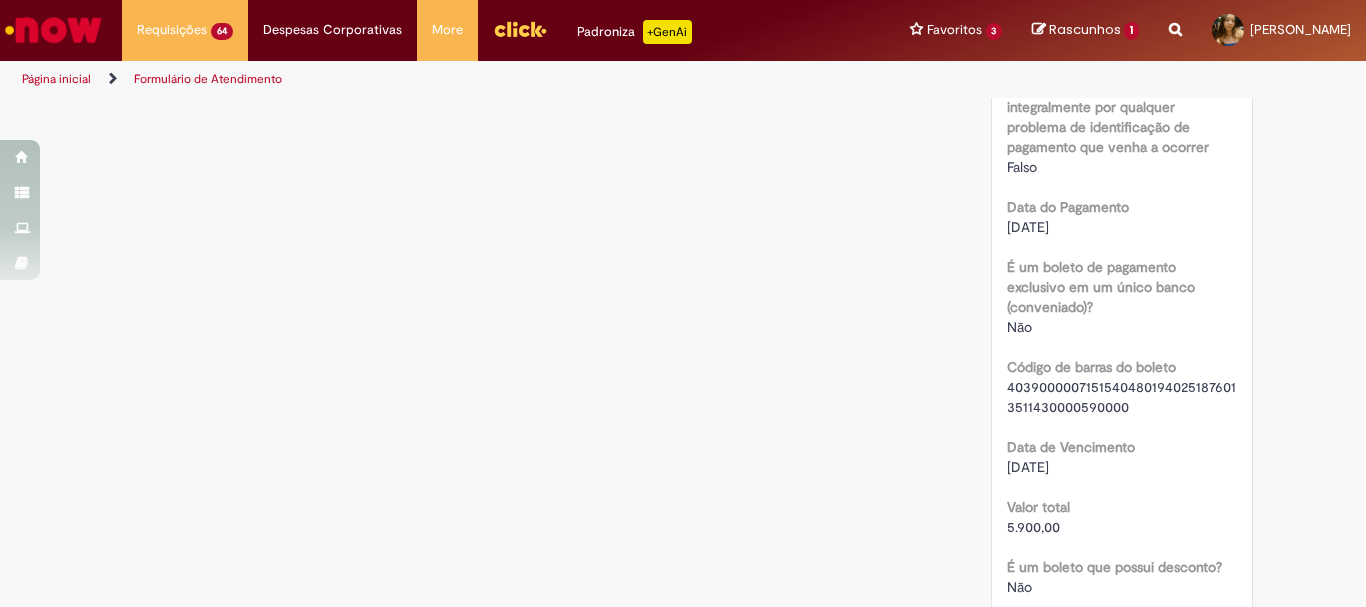 click on "Número
R13273938
Status
Em [GEOGRAPHIC_DATA]
Criação
5d atrás 5 dias atrás
Conclusão Estimada
[DATE] 13:42:06
Opções
SAP Interim
s4
Cod SAP solicitante
90124760
Empresa do solicitante
AMBEV S.A.
Código SAP da empresa do solicitante
BR16
Código SAP da localidade do [GEOGRAPHIC_DATA]
BR2R
Unidade para o pagamento
CD Goiania
Código da Unidade
BRCF
CNPJ da Unidade
56228356018006
Nome da Empresa
CRBS S/A
Código da empresa
BR11" at bounding box center (1122, -197) 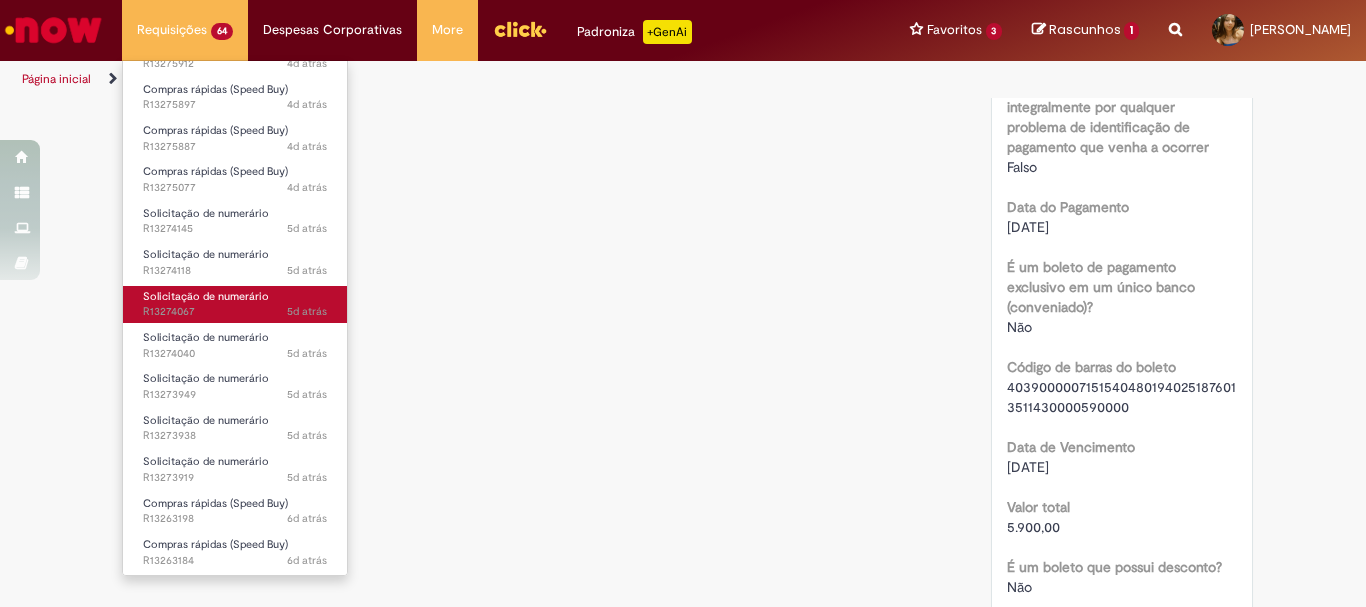 scroll, scrollTop: 0, scrollLeft: 0, axis: both 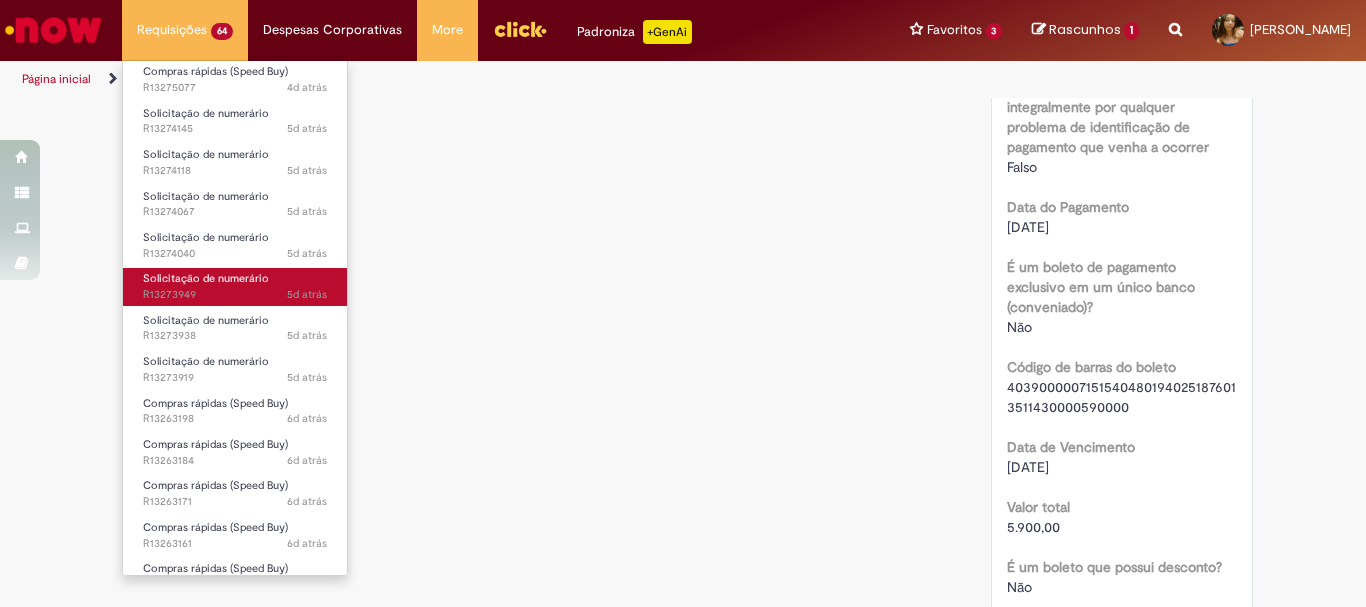 click on "Solicitação de numerário" at bounding box center (206, 278) 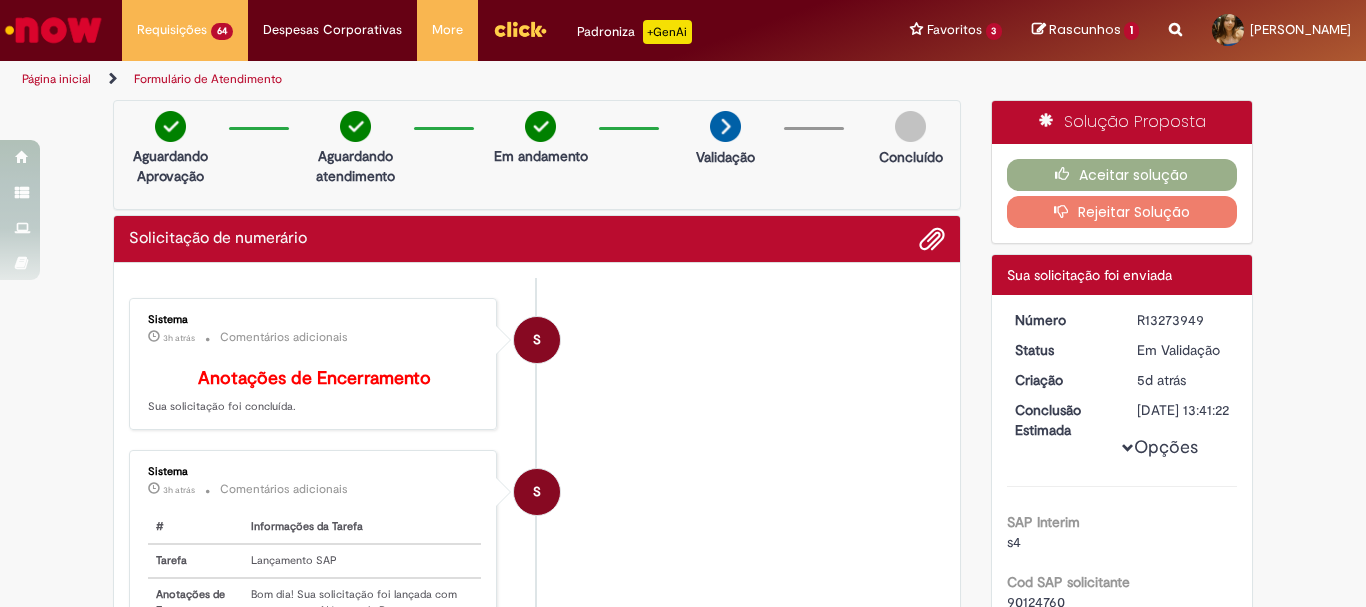 scroll, scrollTop: 400, scrollLeft: 0, axis: vertical 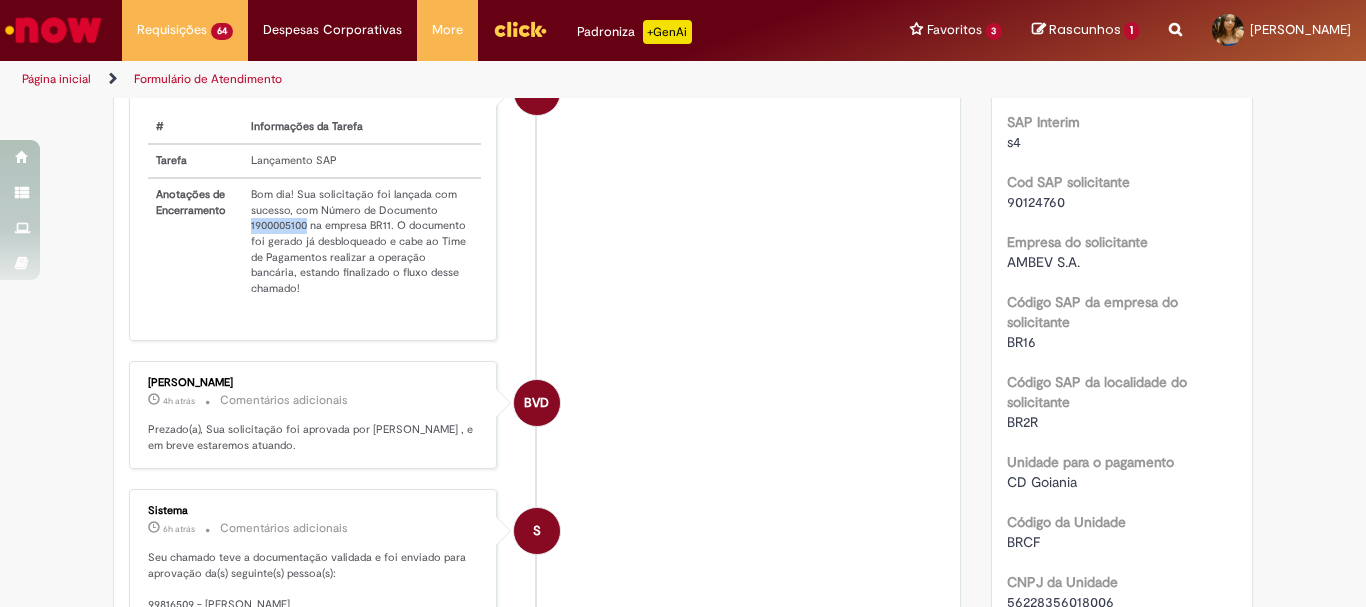drag, startPoint x: 300, startPoint y: 240, endPoint x: 241, endPoint y: 241, distance: 59.008472 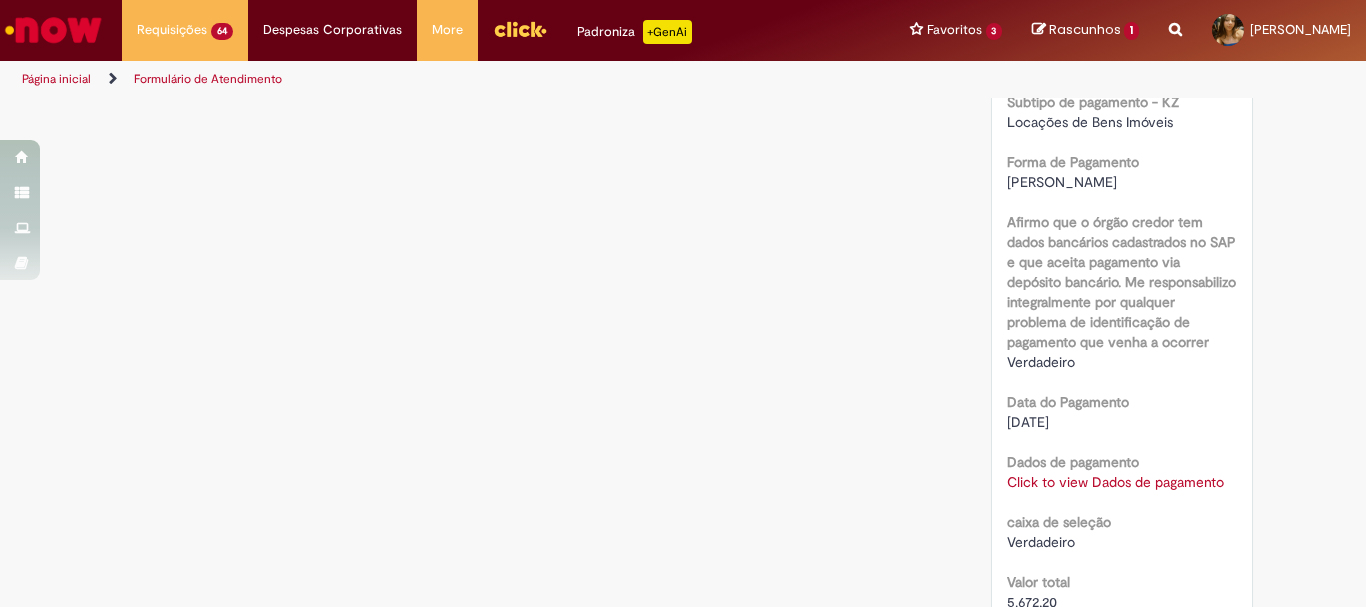 scroll, scrollTop: 2183, scrollLeft: 0, axis: vertical 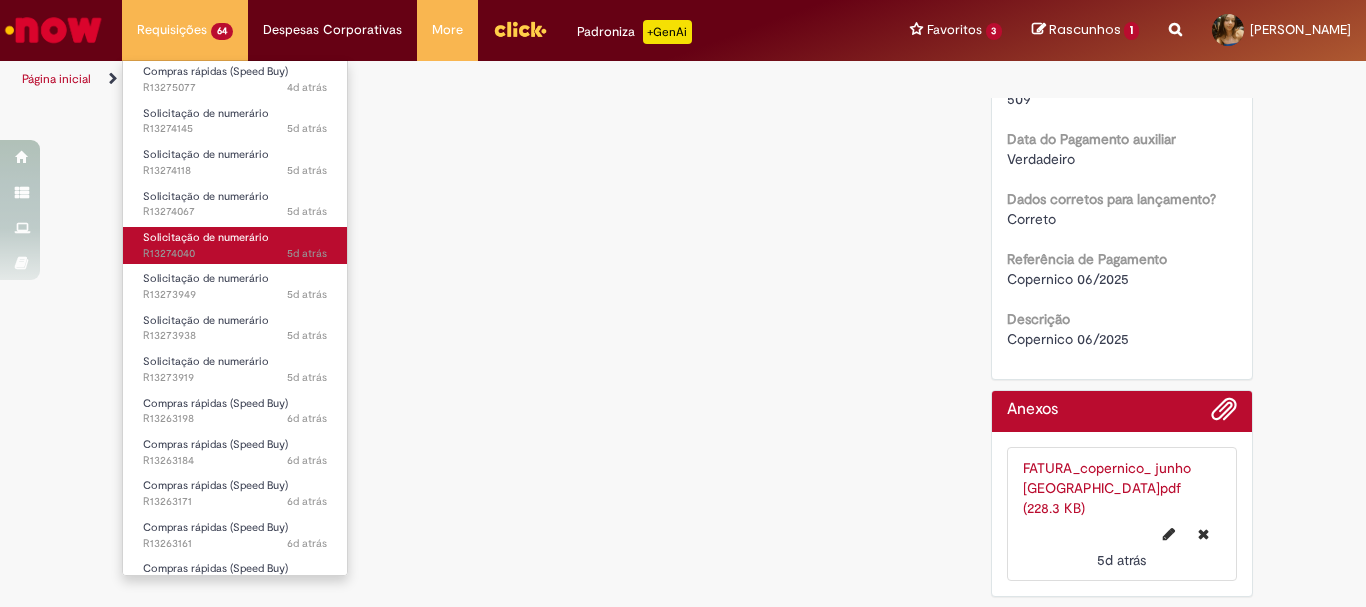 click on "Solicitação de numerário" at bounding box center [206, 237] 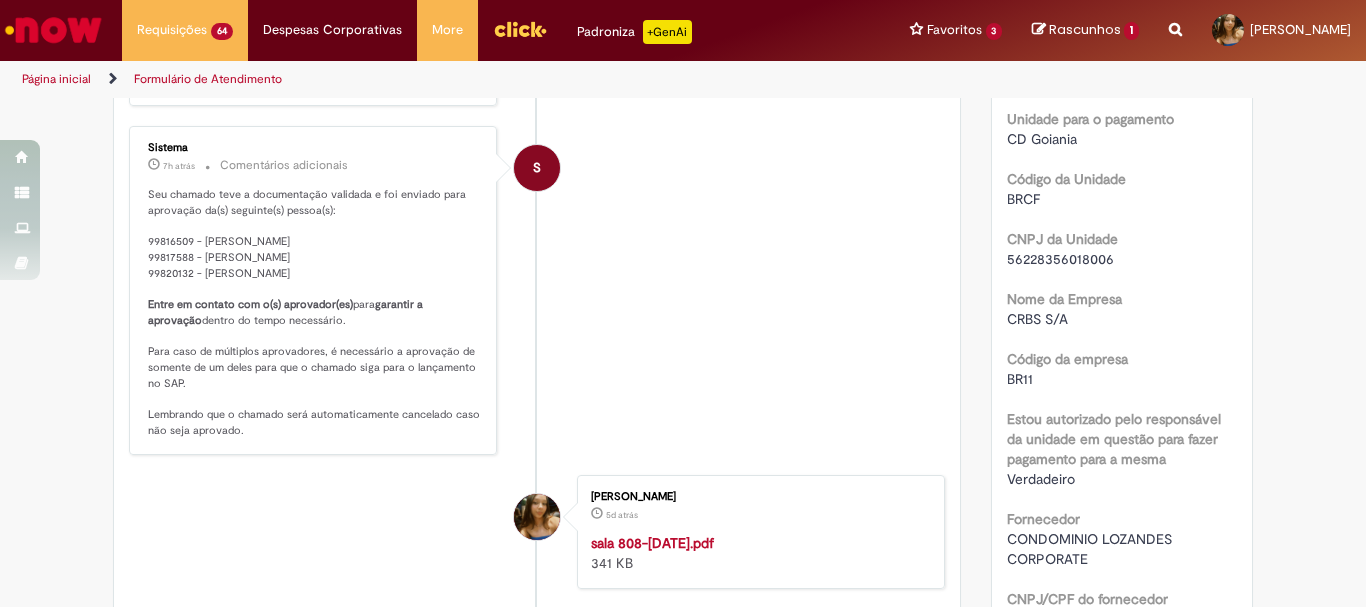 scroll, scrollTop: 263, scrollLeft: 0, axis: vertical 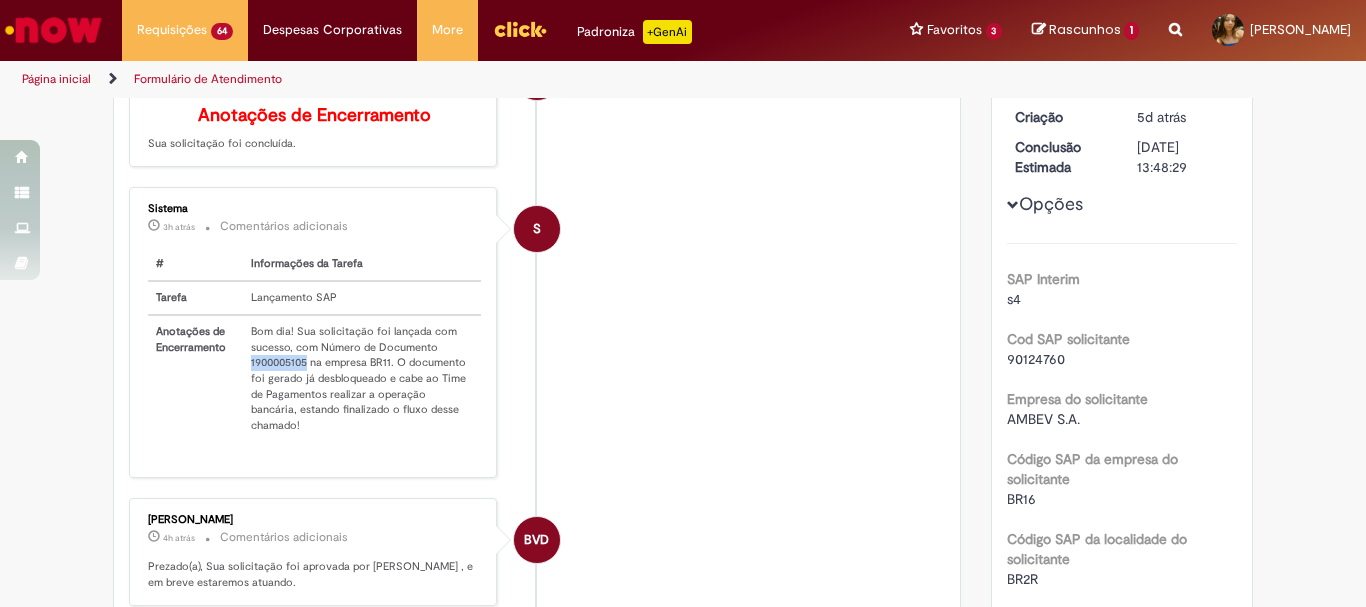drag, startPoint x: 299, startPoint y: 377, endPoint x: 241, endPoint y: 376, distance: 58.00862 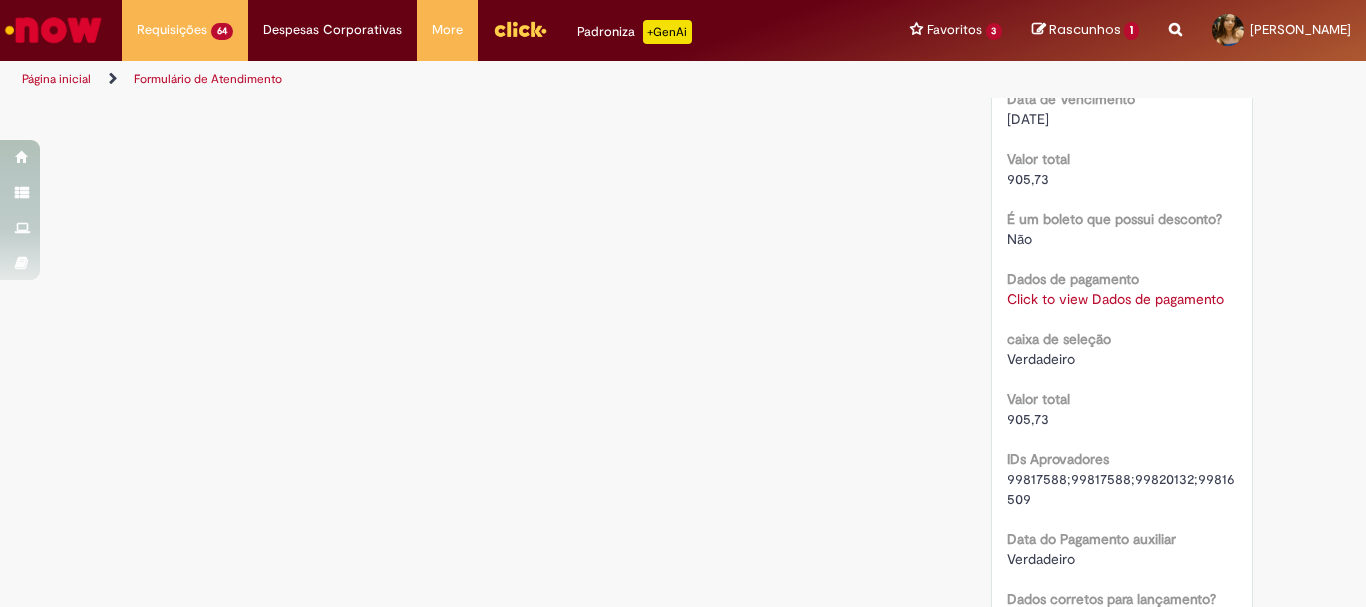 scroll, scrollTop: 2563, scrollLeft: 0, axis: vertical 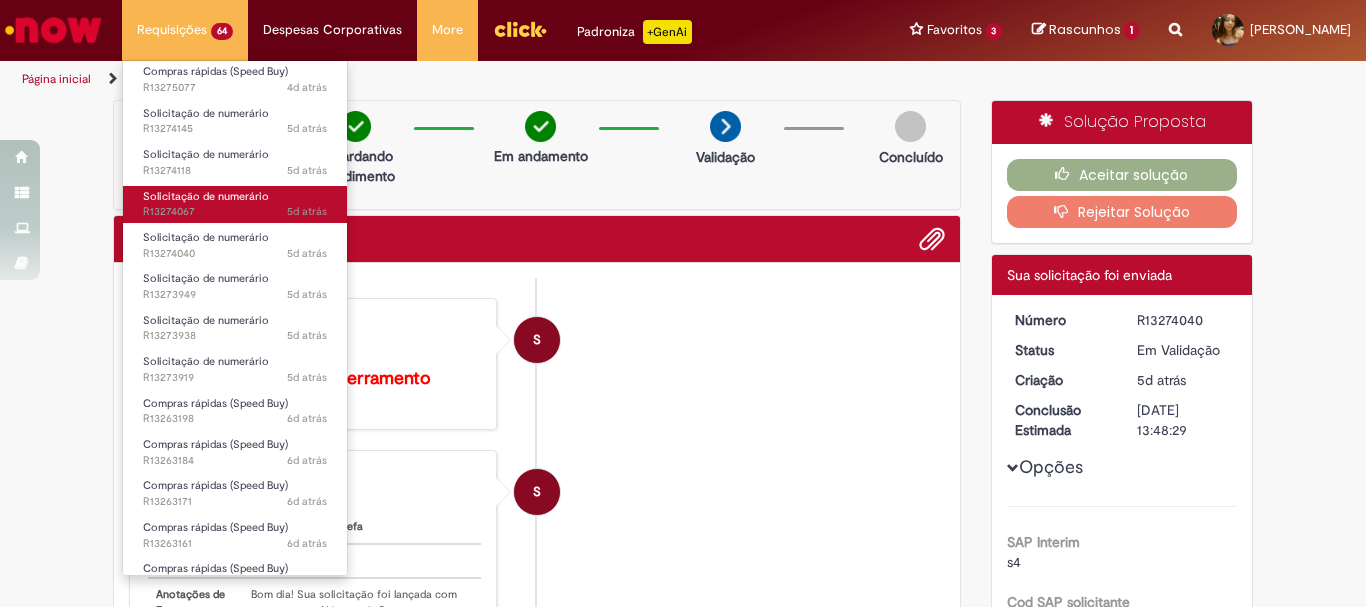 click on "Solicitação de numerário" at bounding box center [206, 196] 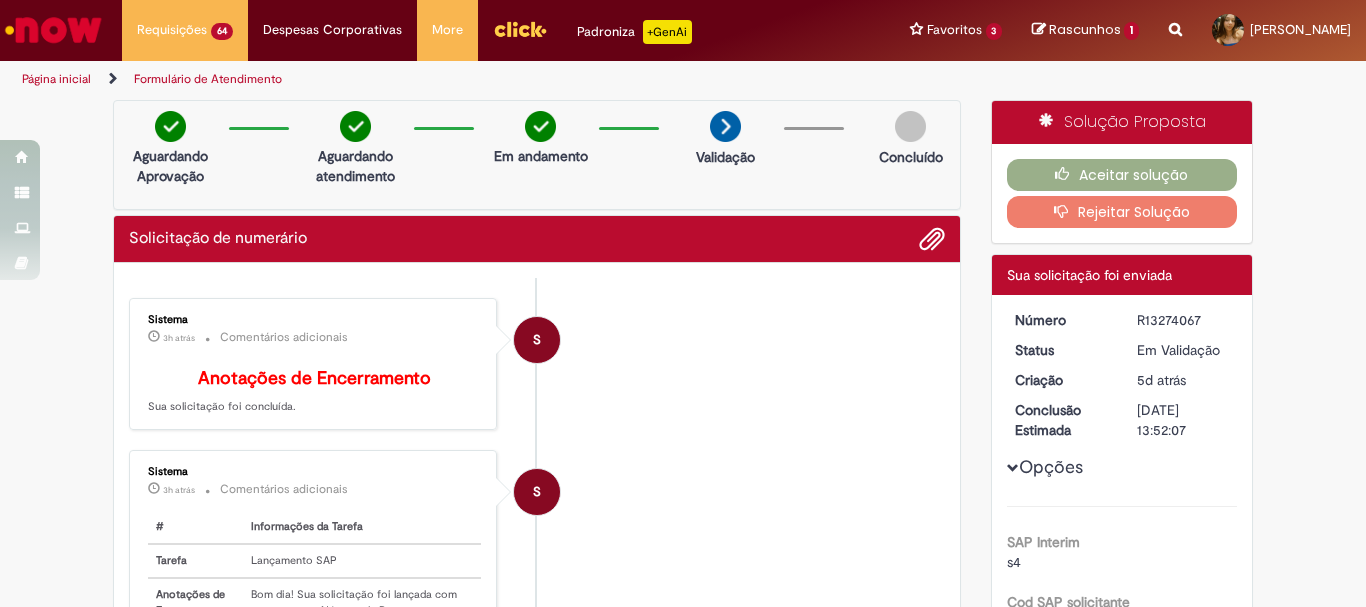 scroll, scrollTop: 500, scrollLeft: 0, axis: vertical 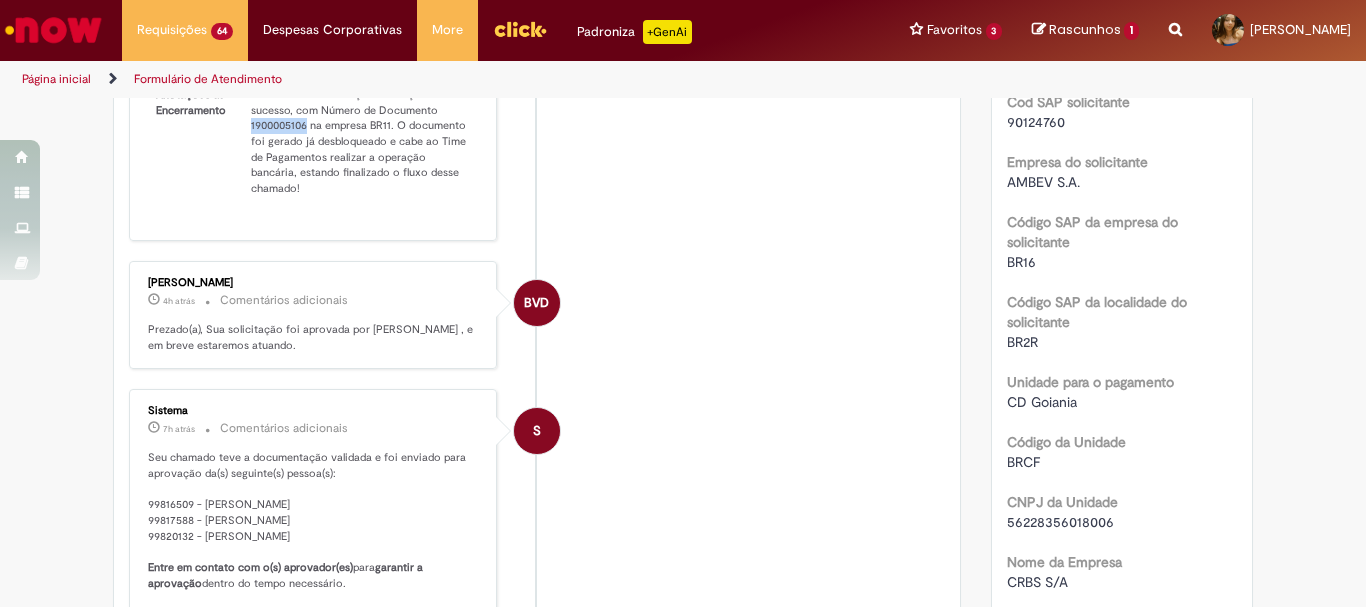 drag, startPoint x: 299, startPoint y: 143, endPoint x: 242, endPoint y: 141, distance: 57.035076 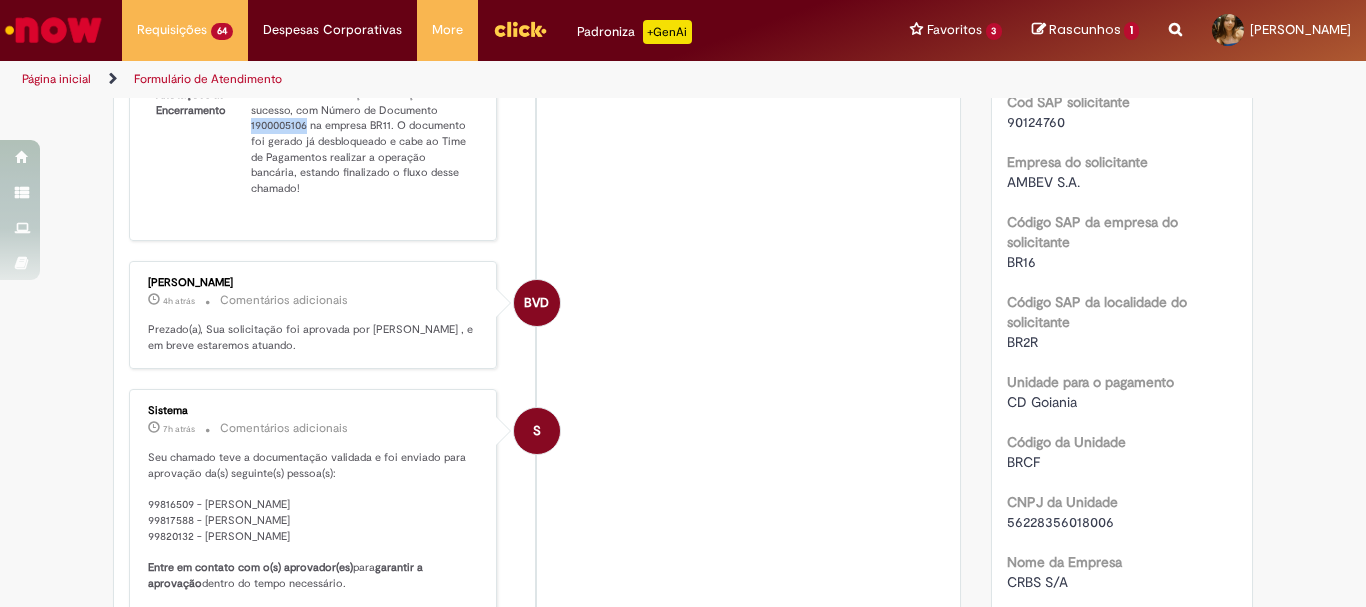 scroll, scrollTop: 0, scrollLeft: 0, axis: both 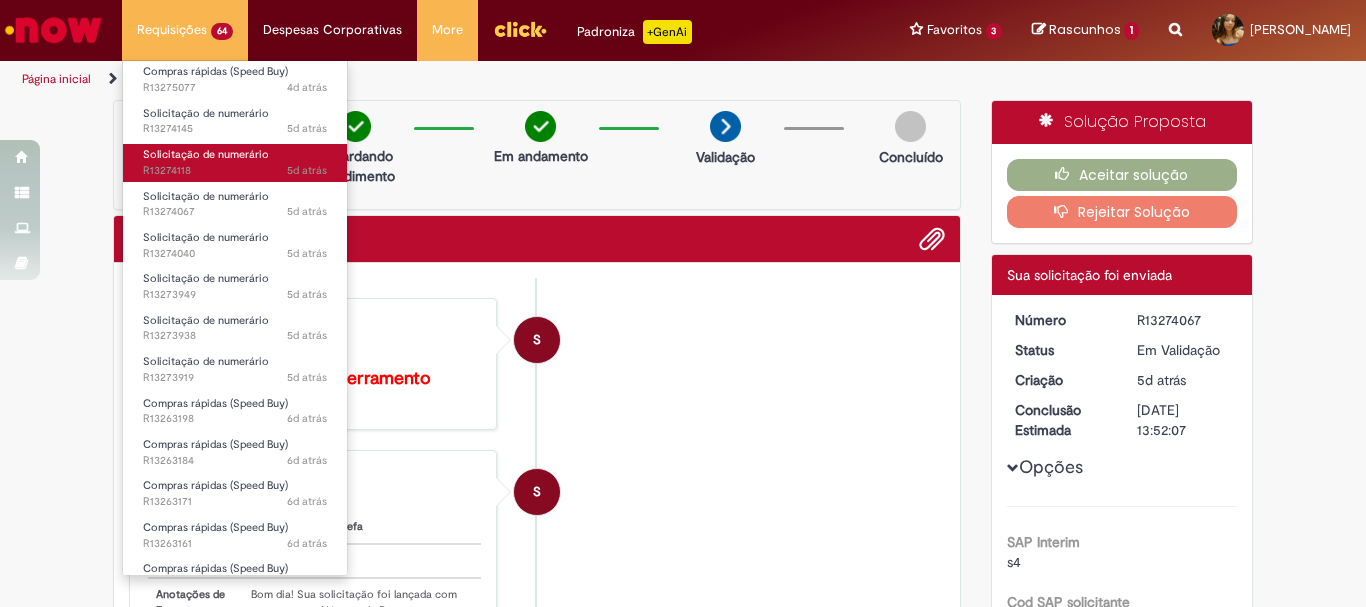 click on "5d atrás 5 dias atrás  R13274118" at bounding box center (235, 171) 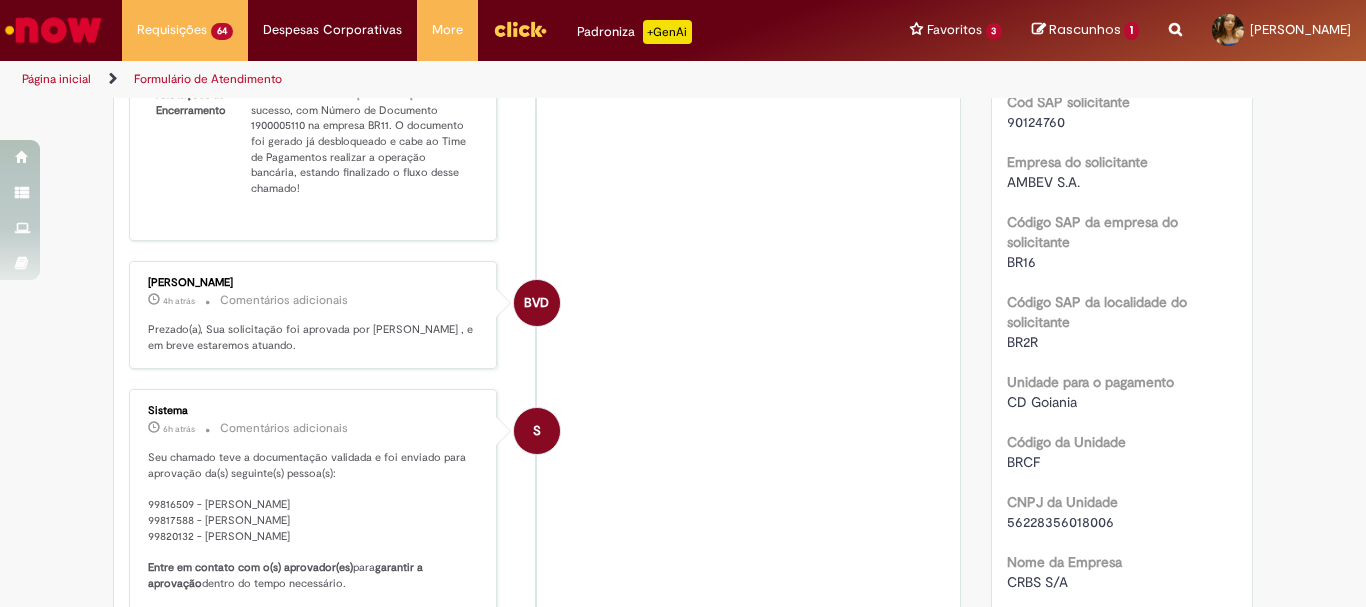 scroll, scrollTop: 300, scrollLeft: 0, axis: vertical 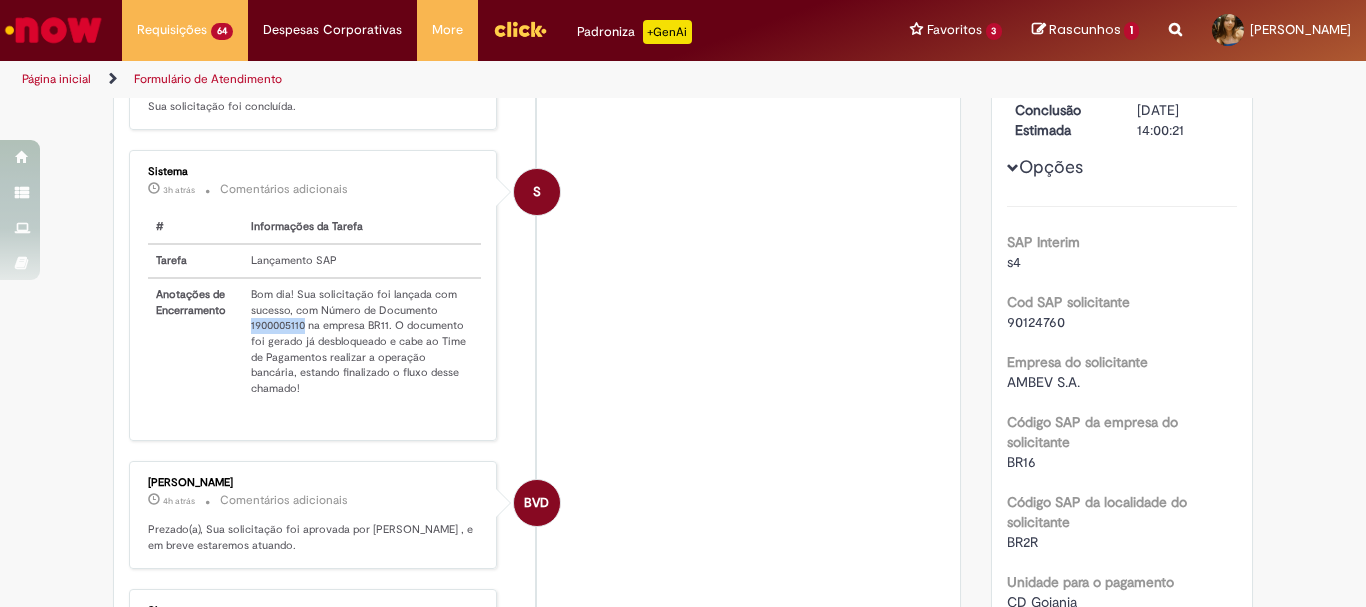 drag, startPoint x: 299, startPoint y: 345, endPoint x: 238, endPoint y: 344, distance: 61.008198 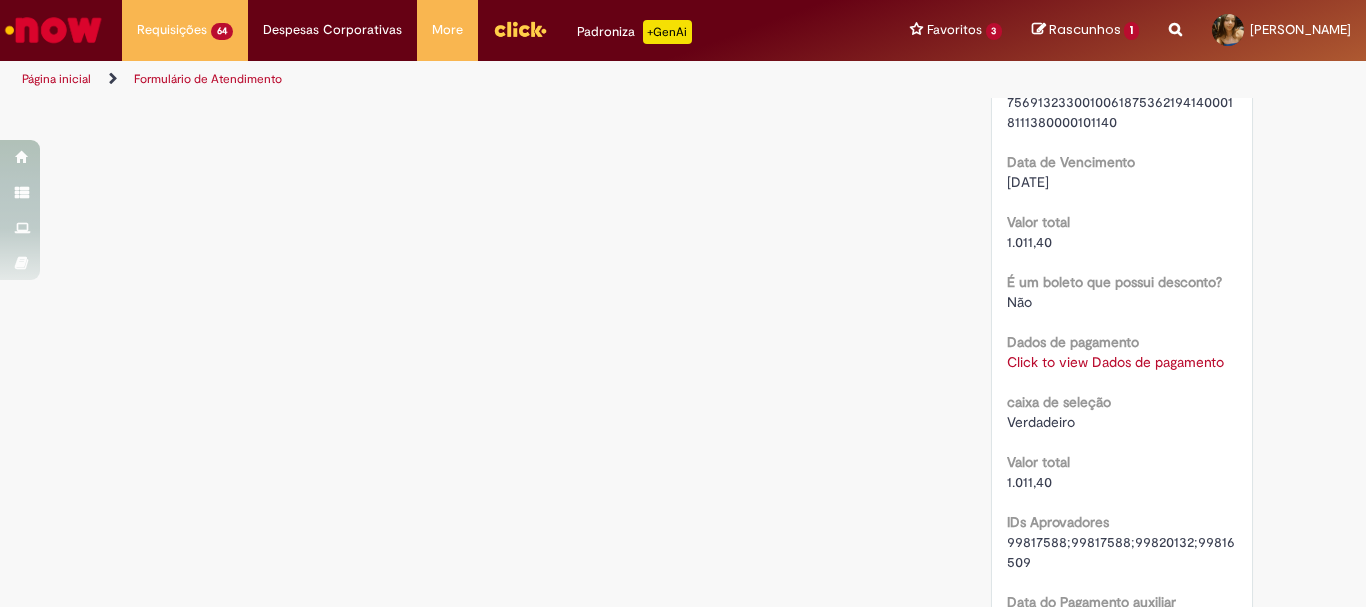 scroll, scrollTop: 2563, scrollLeft: 0, axis: vertical 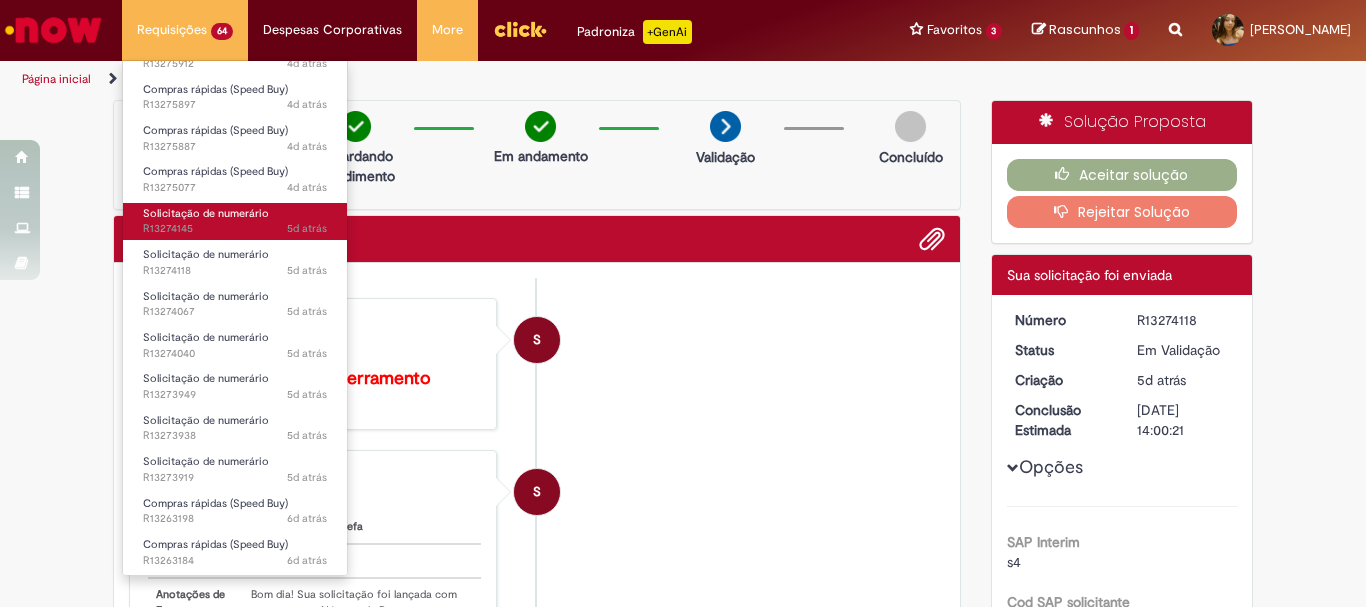 click on "Solicitação de numerário" at bounding box center [206, 213] 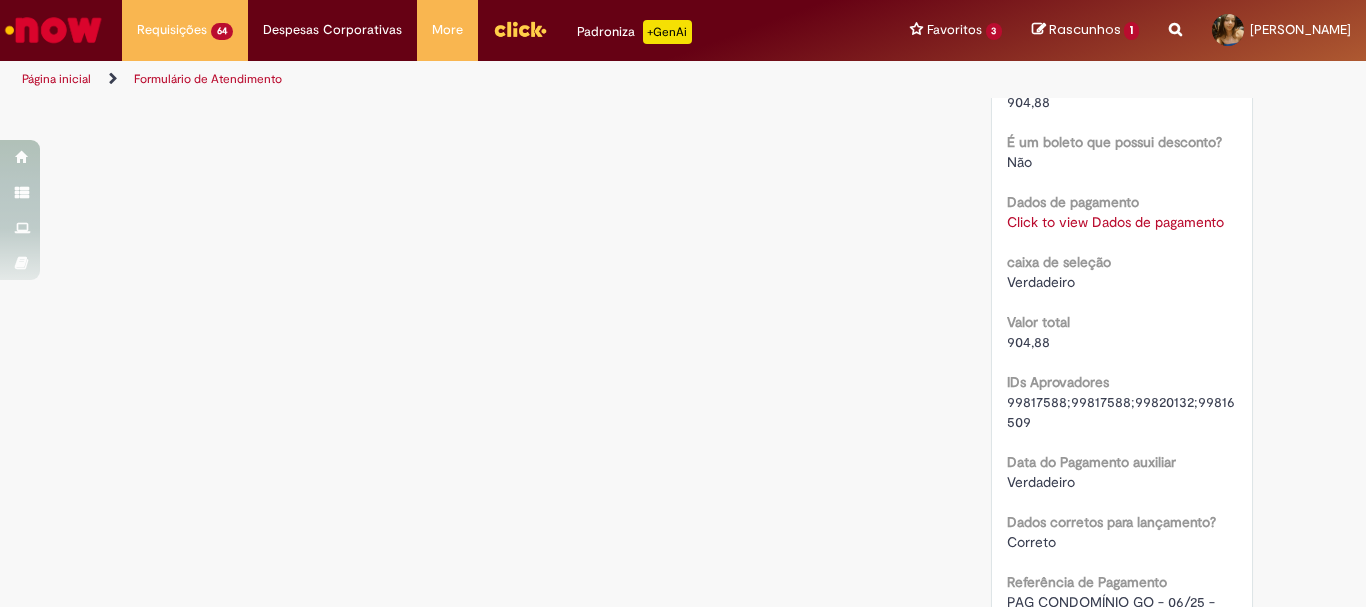 scroll, scrollTop: 2523, scrollLeft: 0, axis: vertical 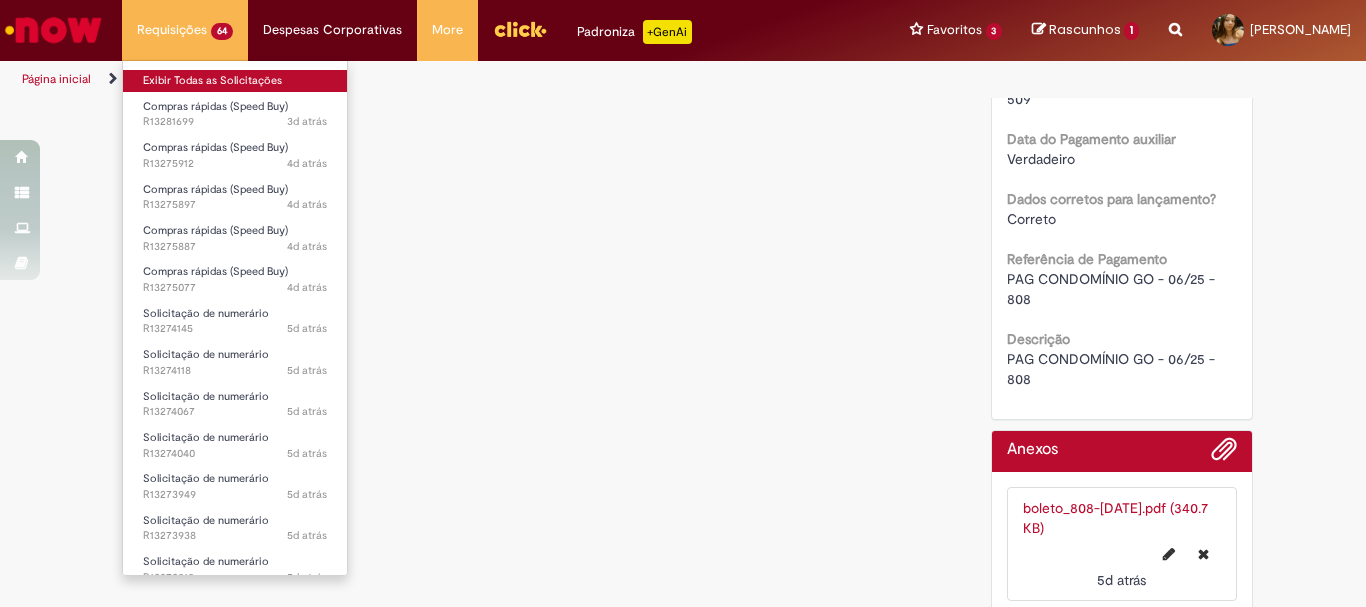 click on "Exibir Todas as Solicitações" at bounding box center [235, 81] 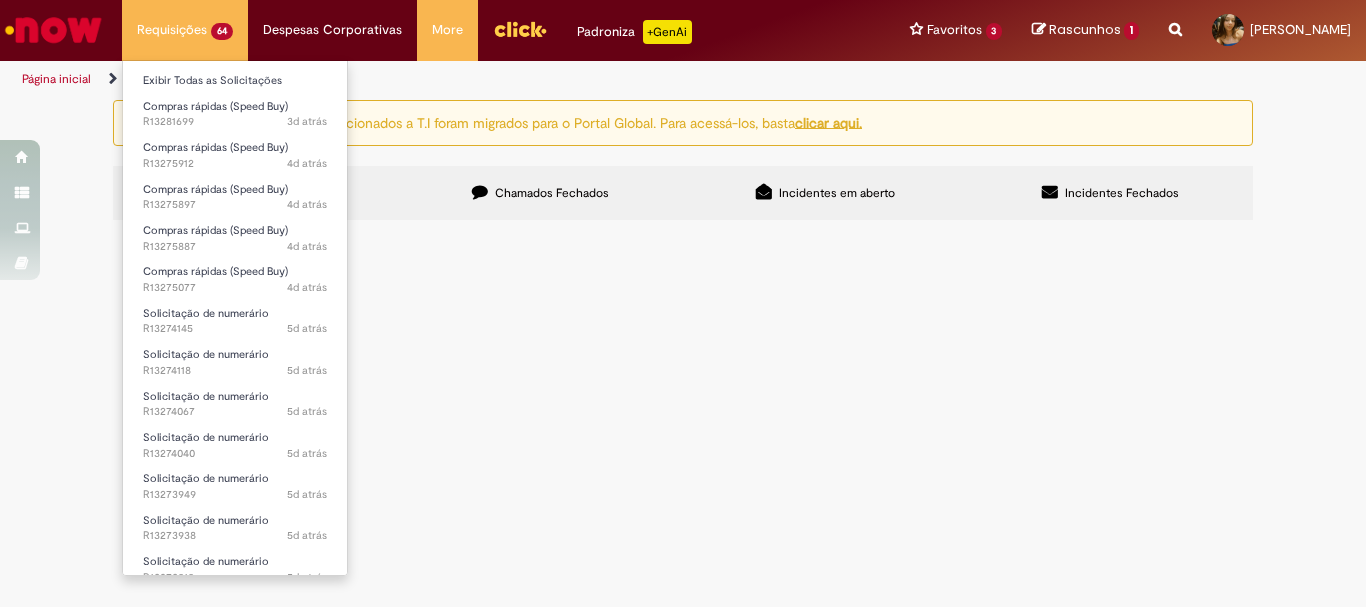 scroll, scrollTop: 0, scrollLeft: 0, axis: both 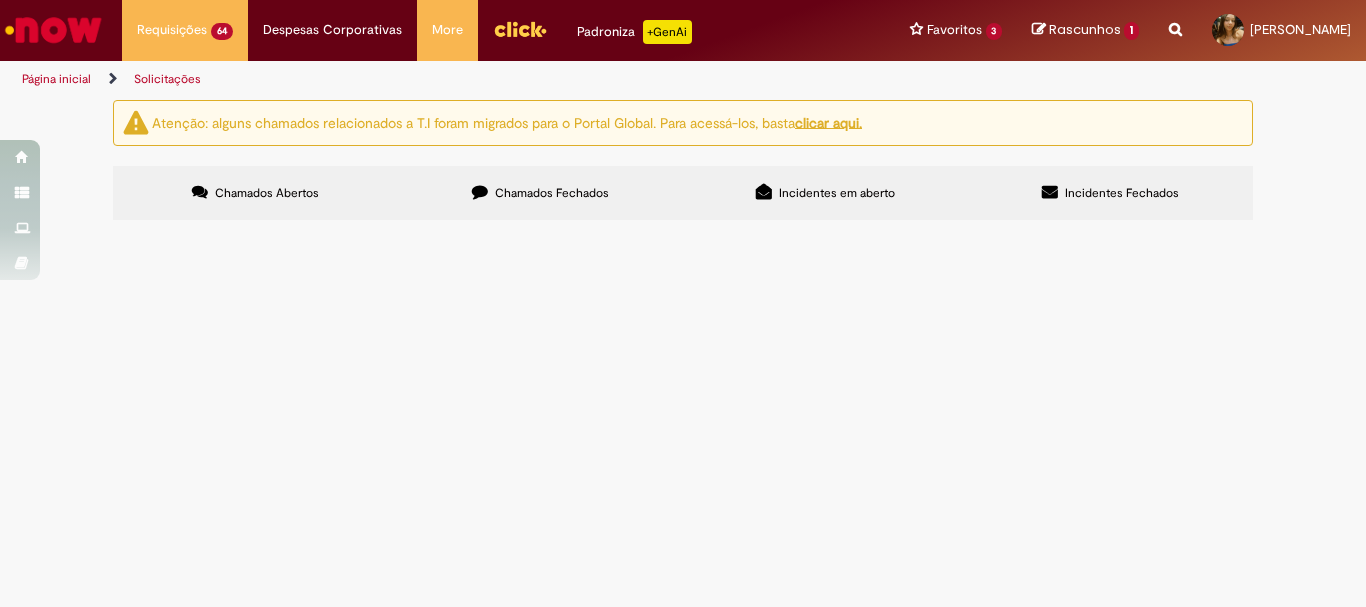 drag, startPoint x: 542, startPoint y: 236, endPoint x: 1130, endPoint y: 273, distance: 589.16296 